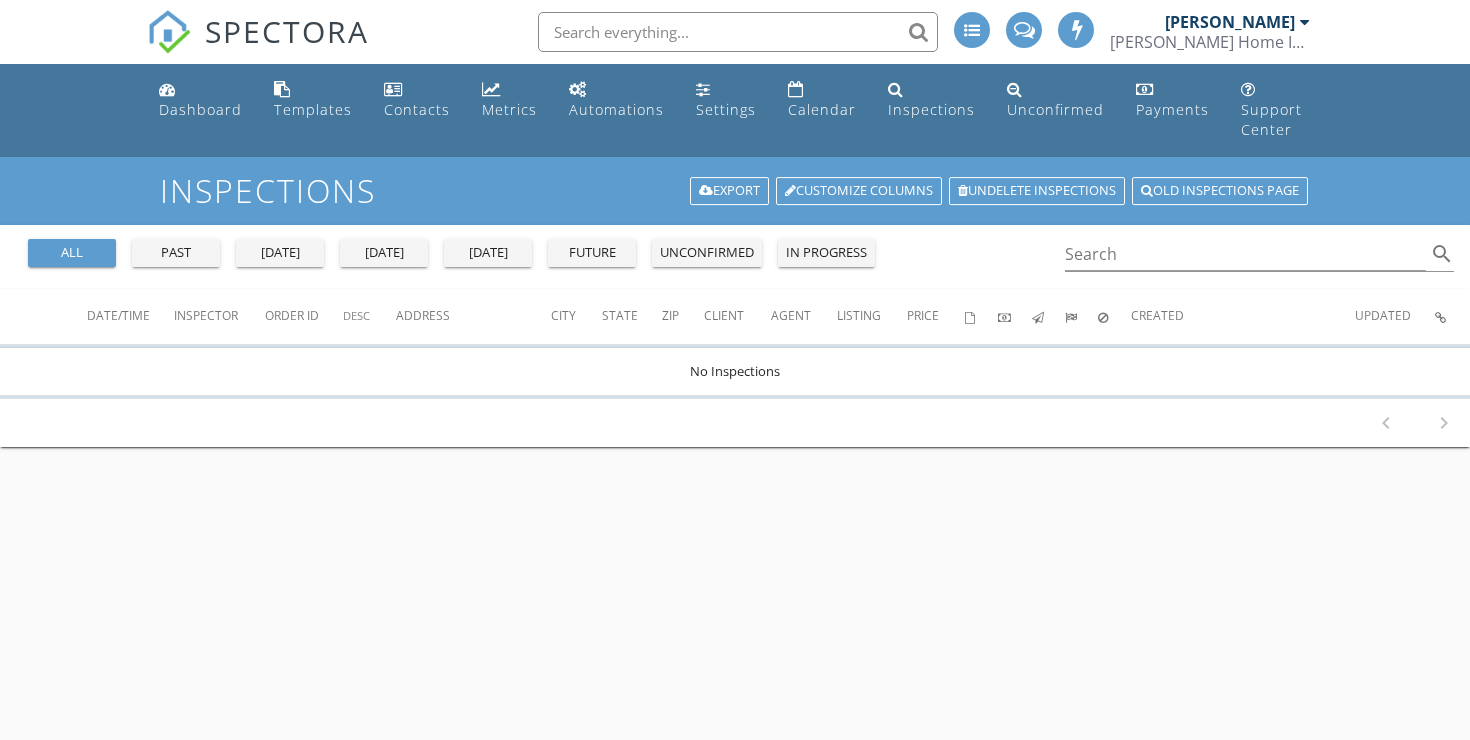 scroll, scrollTop: 0, scrollLeft: 0, axis: both 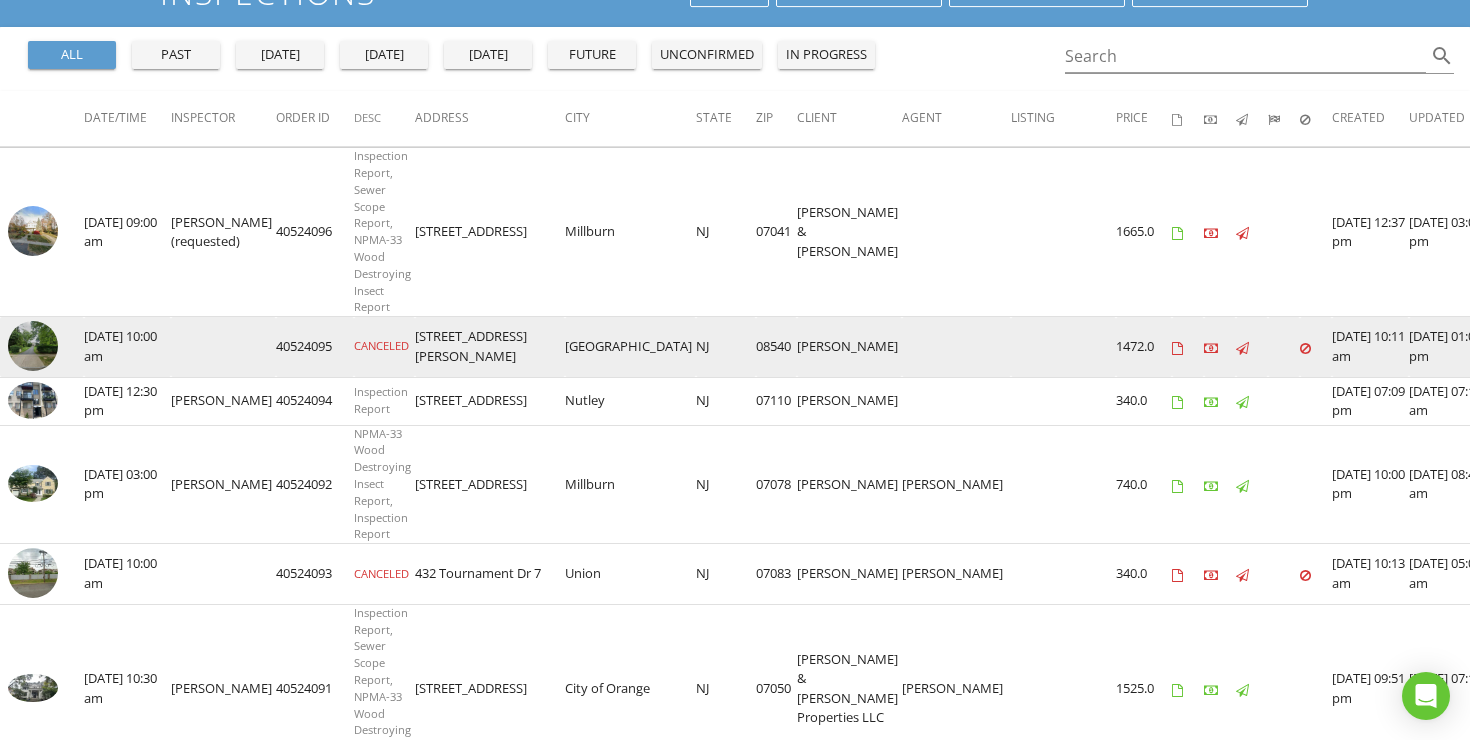 click at bounding box center [33, 346] 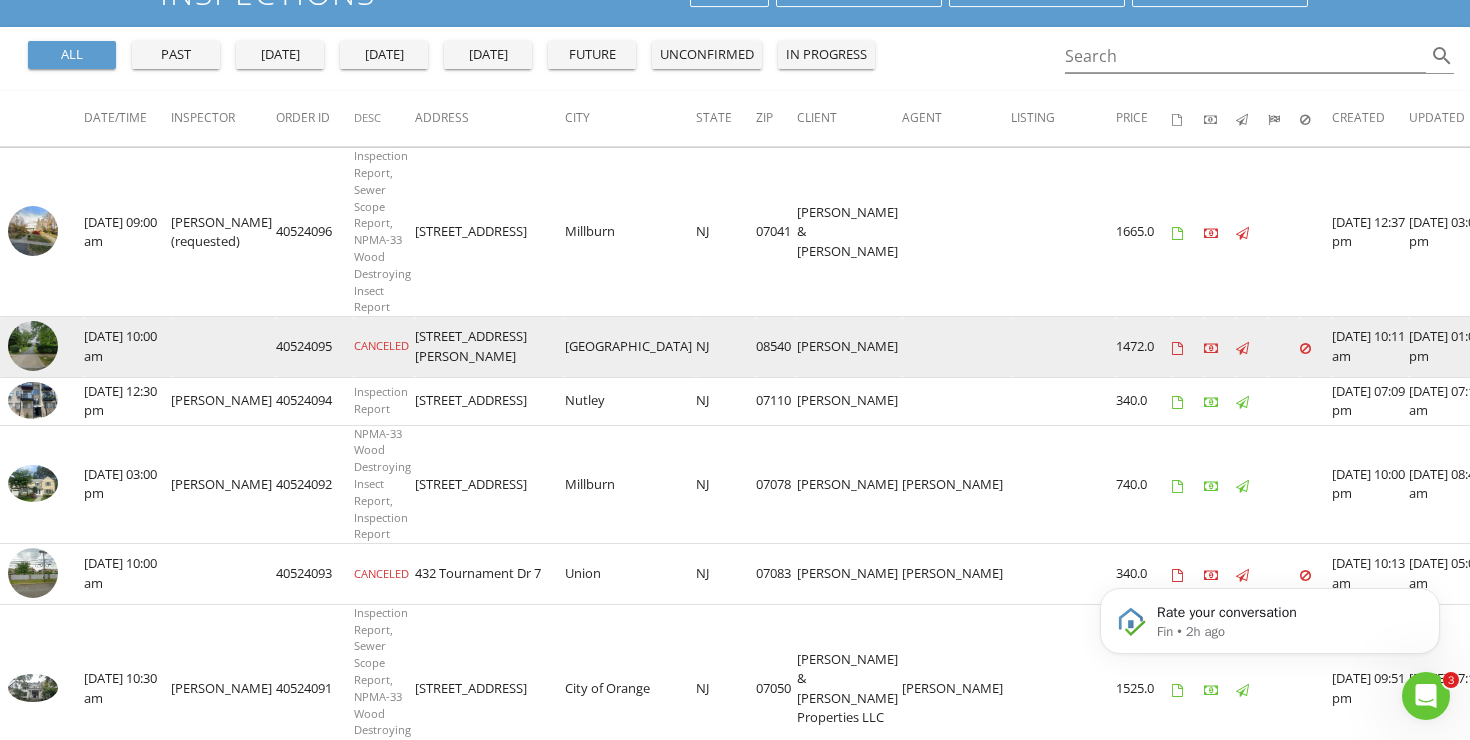 scroll, scrollTop: 0, scrollLeft: 0, axis: both 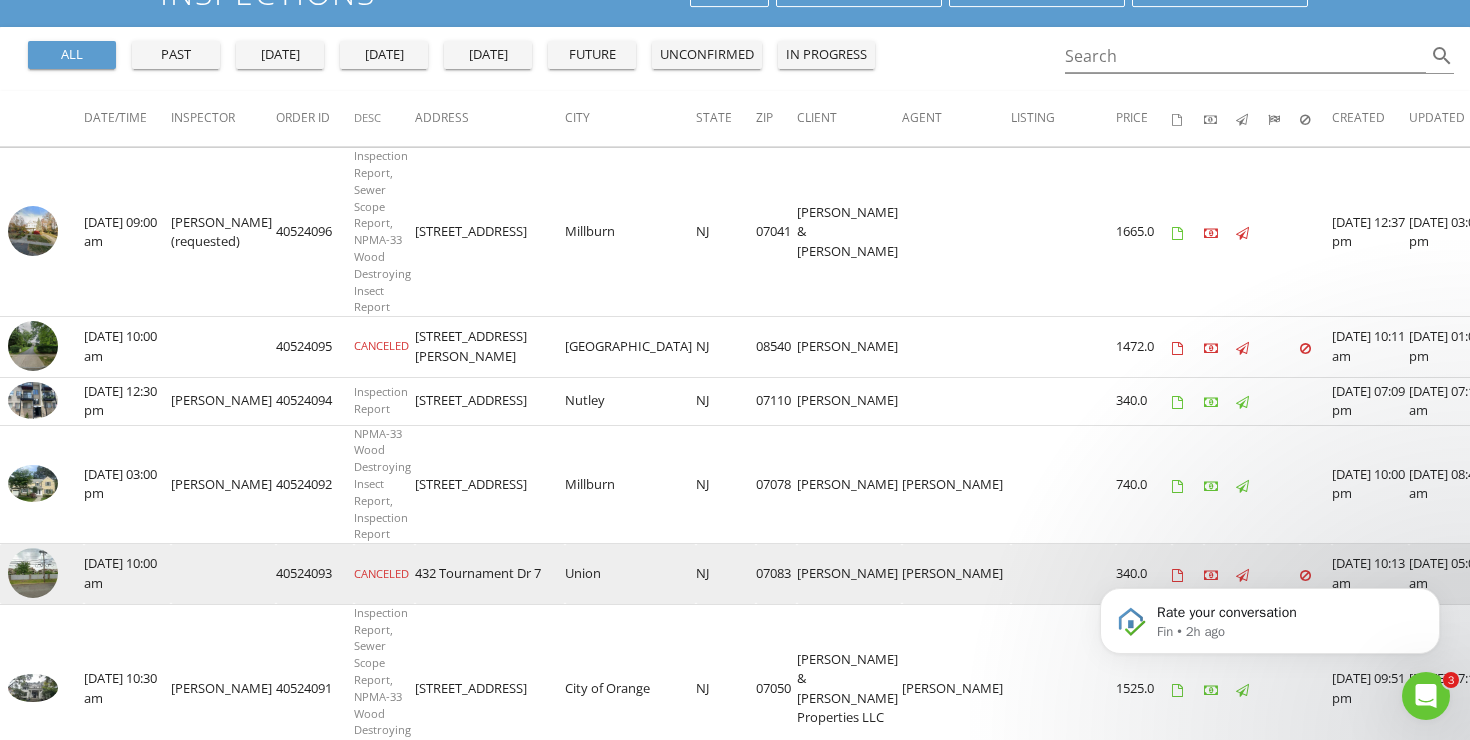 click at bounding box center (33, 573) 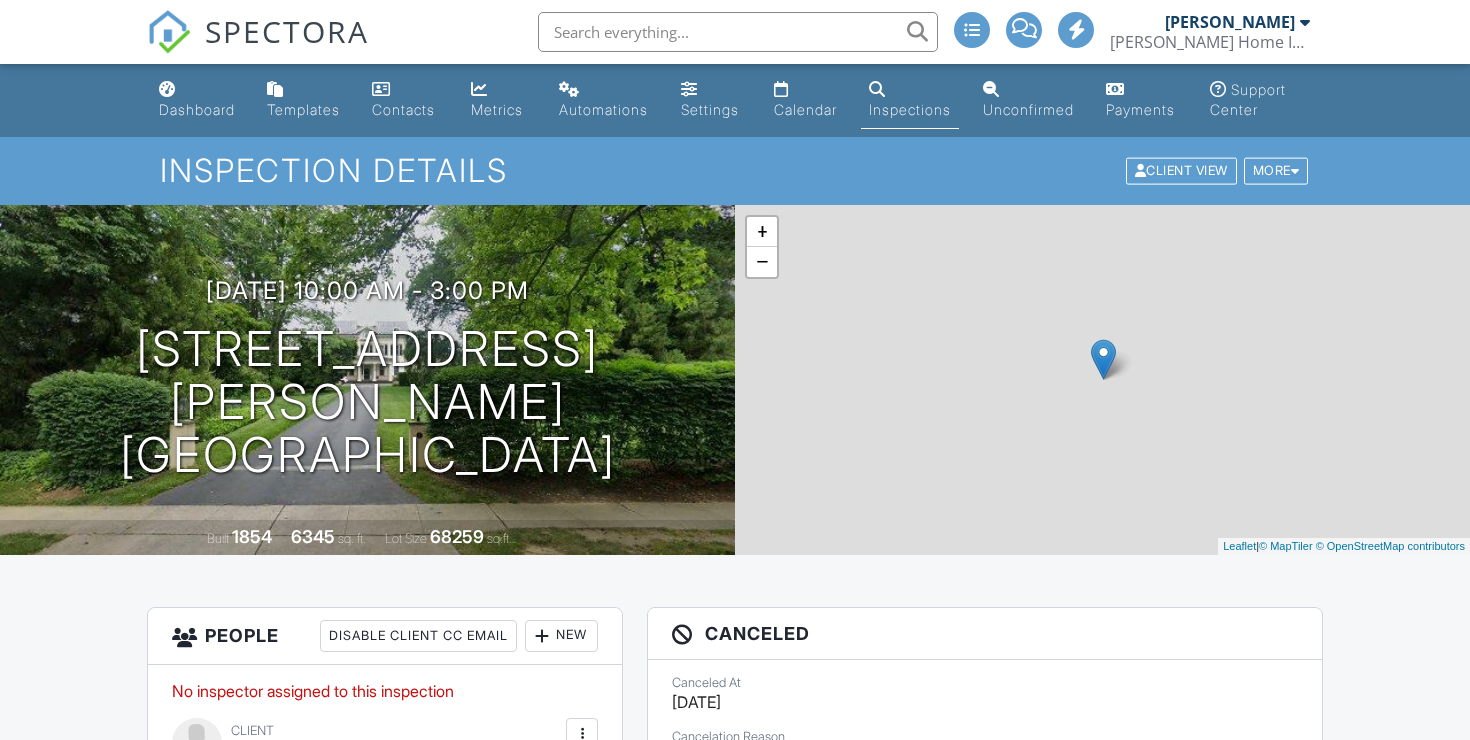 scroll, scrollTop: 0, scrollLeft: 0, axis: both 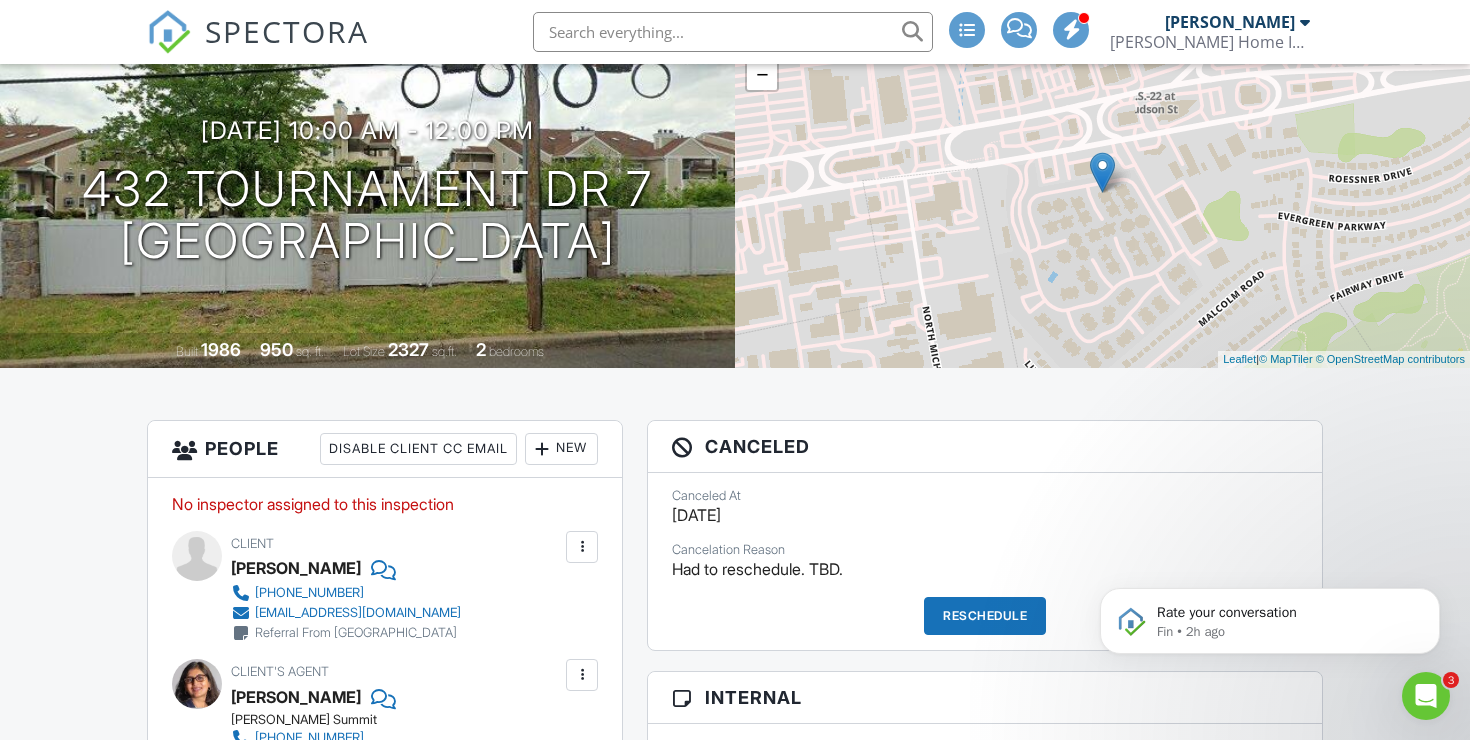 click on "Reschedule" at bounding box center (985, 616) 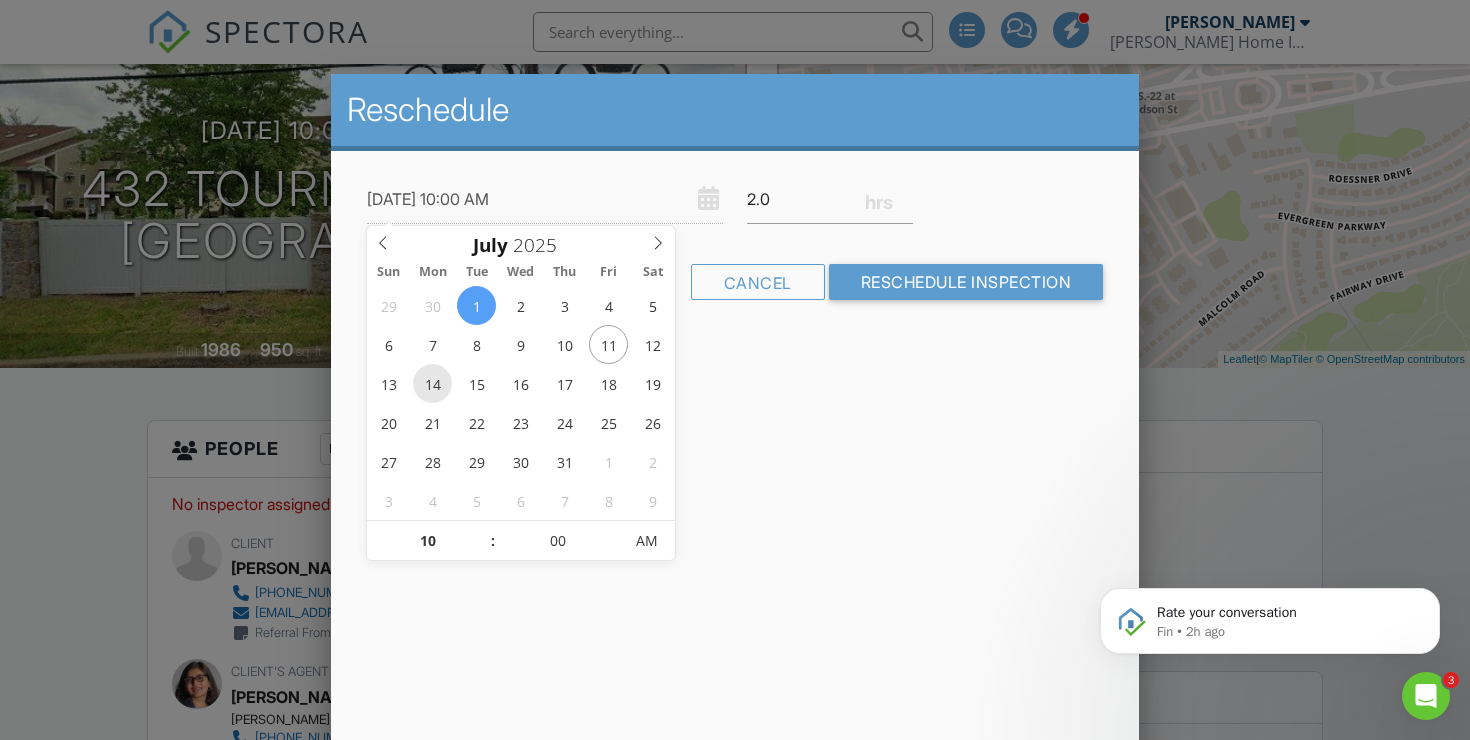 type on "[DATE] 10:00 AM" 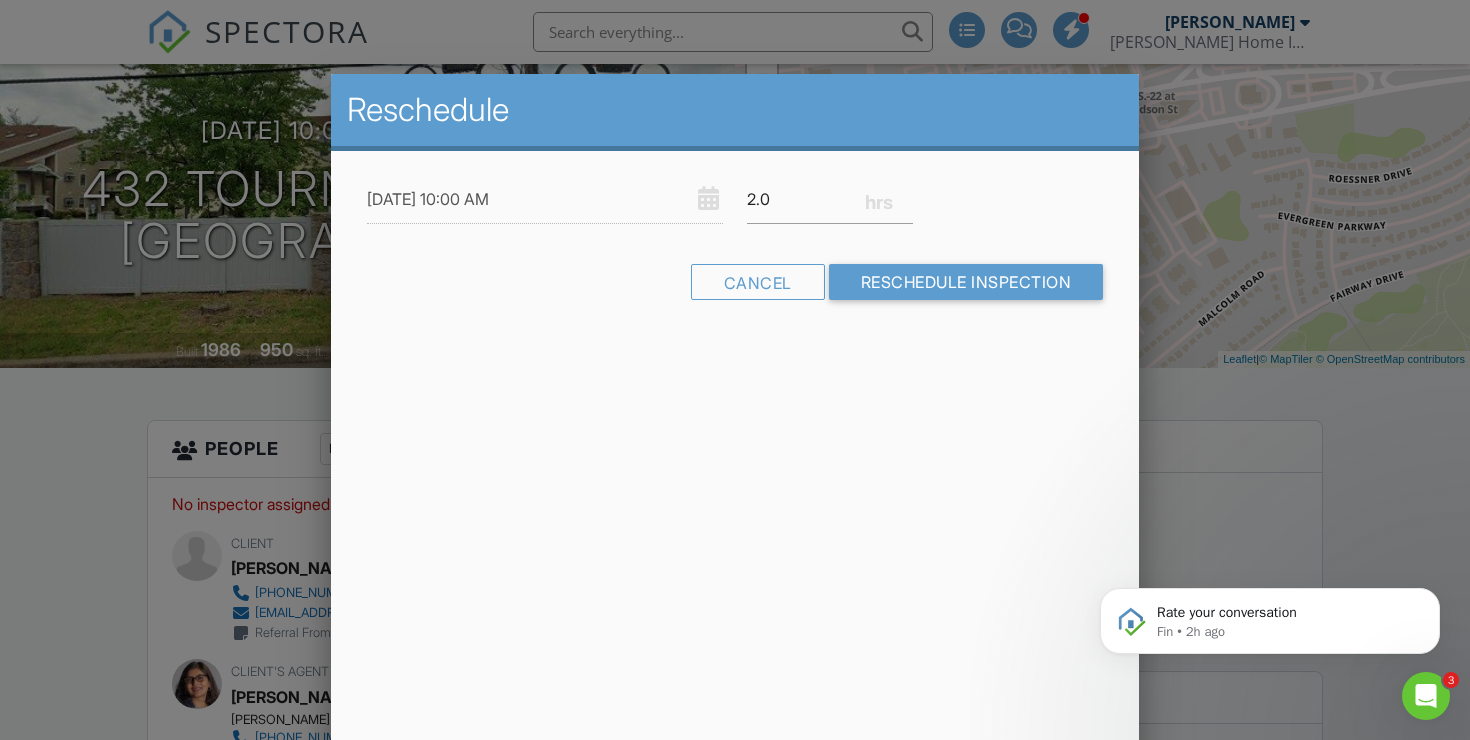click on "Reschedule
07/14/2025 10:00 AM
2.0
Warning: this date/time is in the past.
Cancel
Reschedule Inspection" at bounding box center (735, 424) 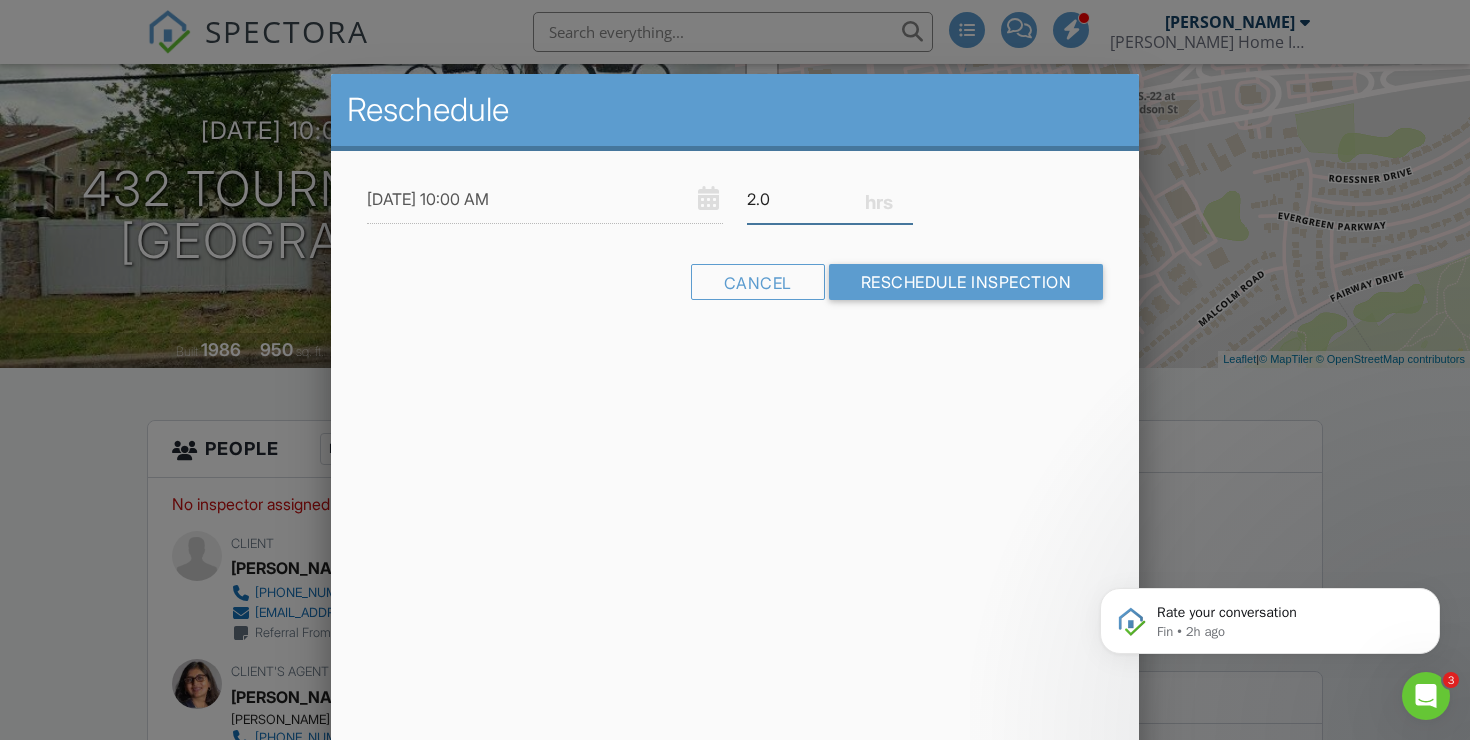 click on "2.0" at bounding box center [830, 199] 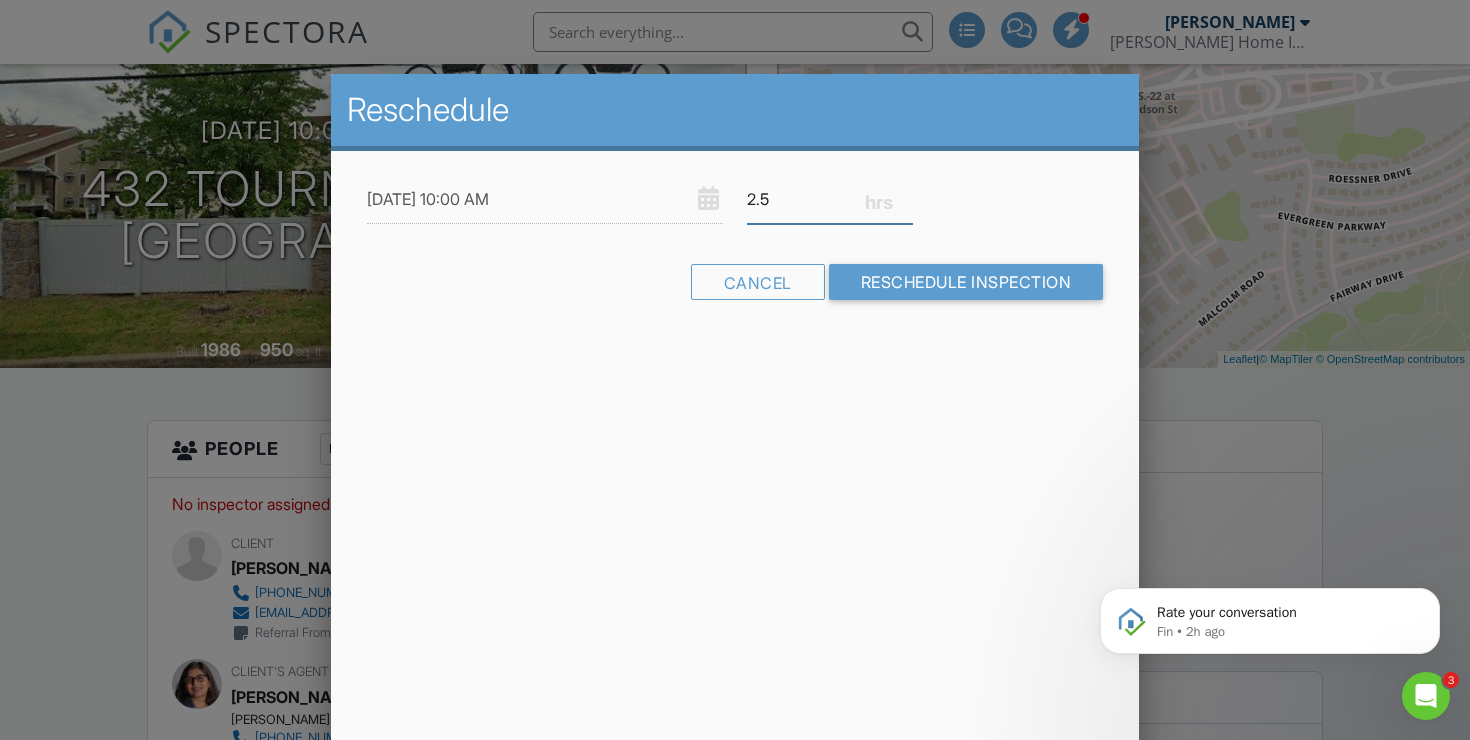 type on "2" 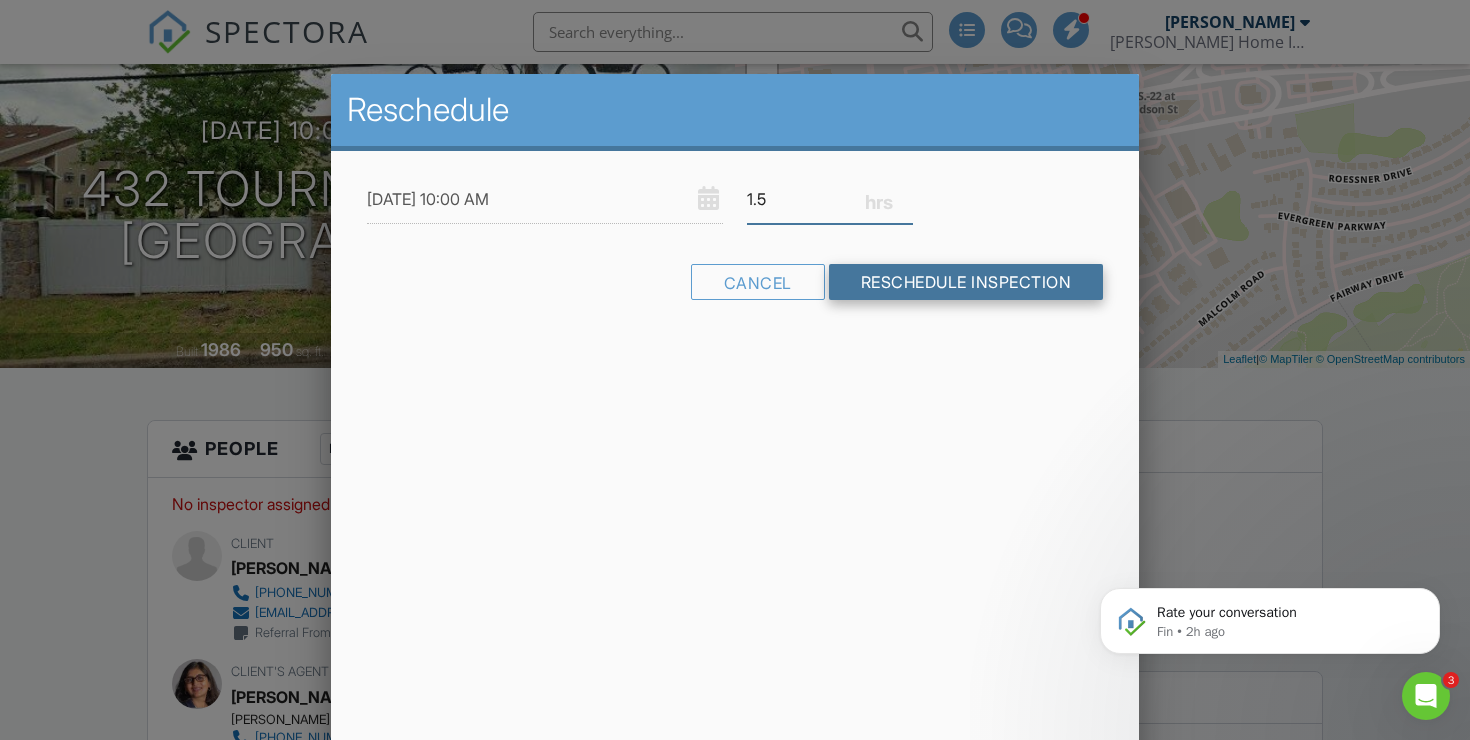 type on "1.5" 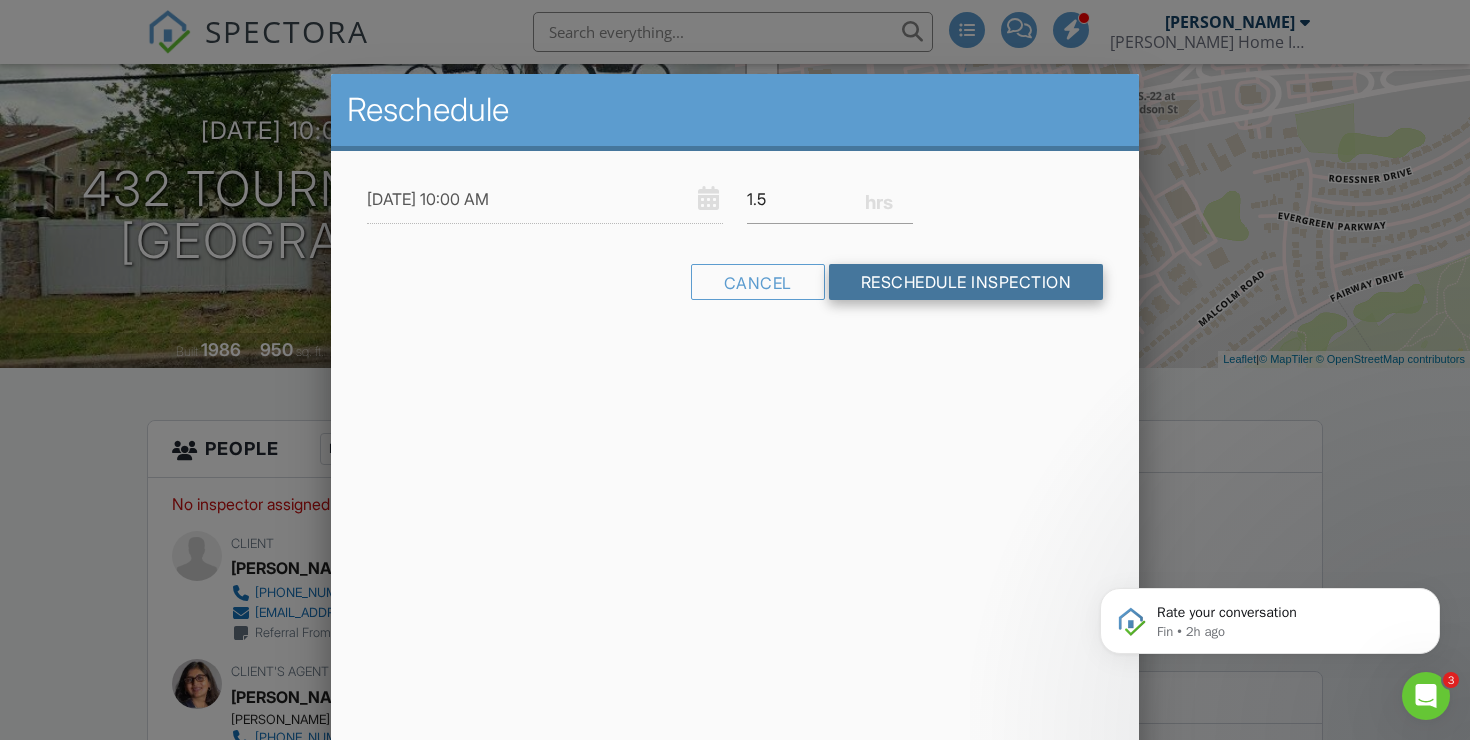click on "Reschedule Inspection" at bounding box center [966, 282] 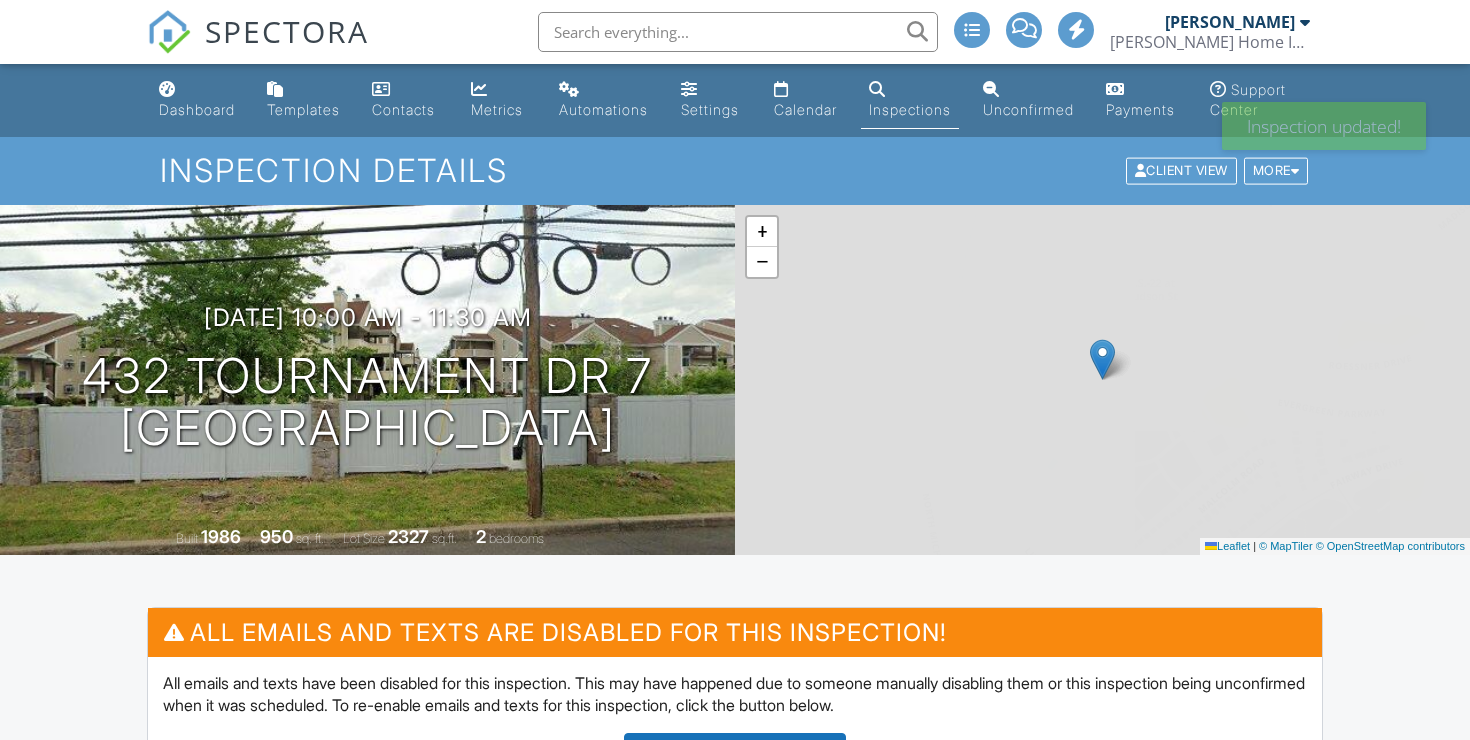 scroll, scrollTop: 0, scrollLeft: 0, axis: both 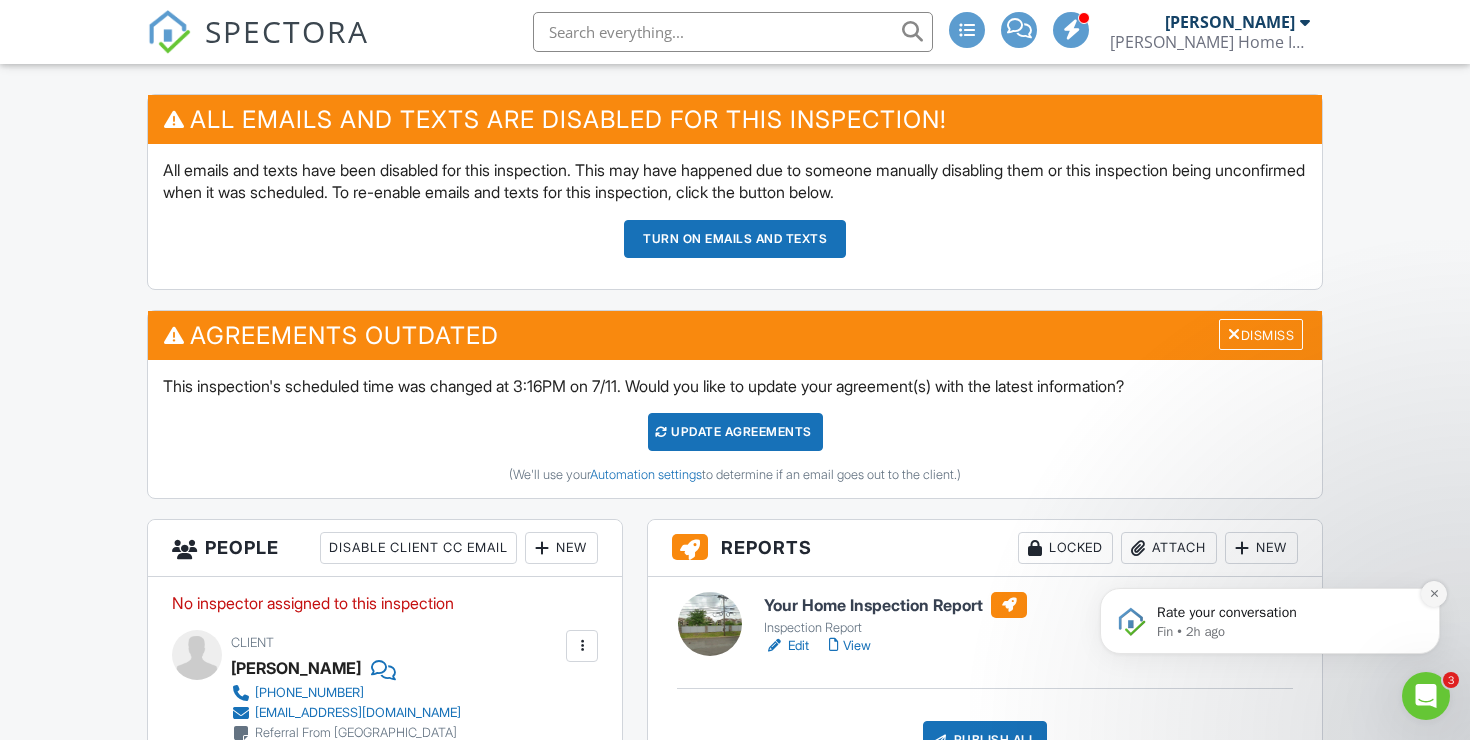 click 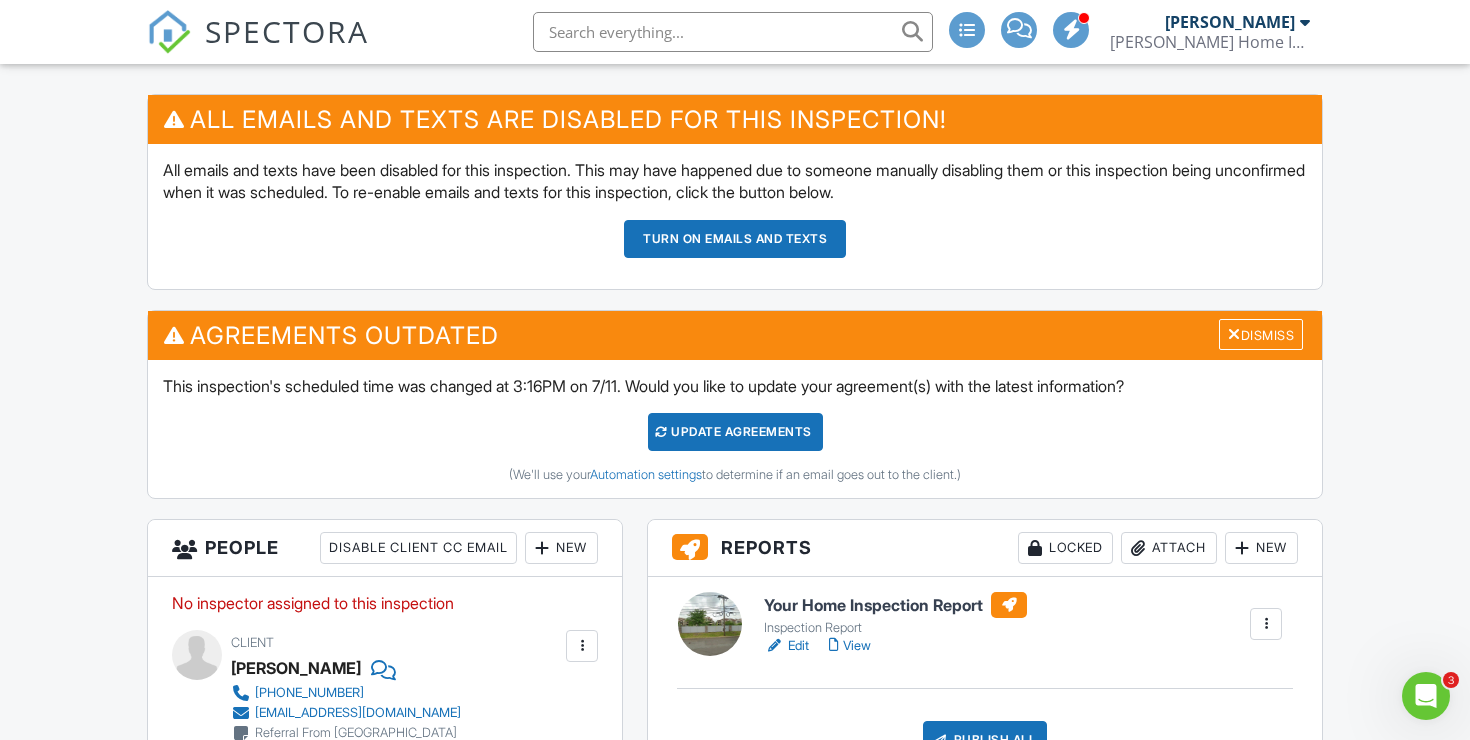 click on "Update Agreements" at bounding box center [735, 432] 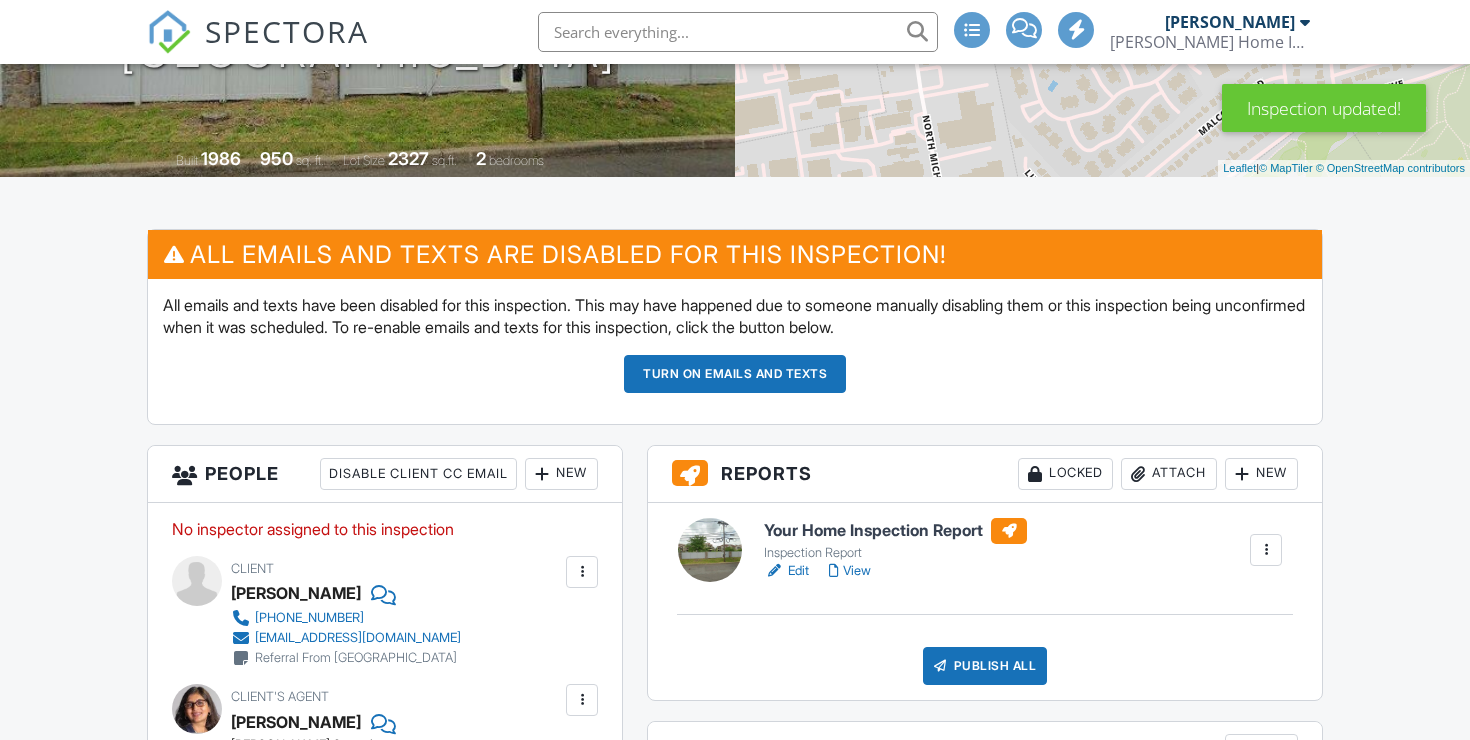 scroll, scrollTop: 410, scrollLeft: 0, axis: vertical 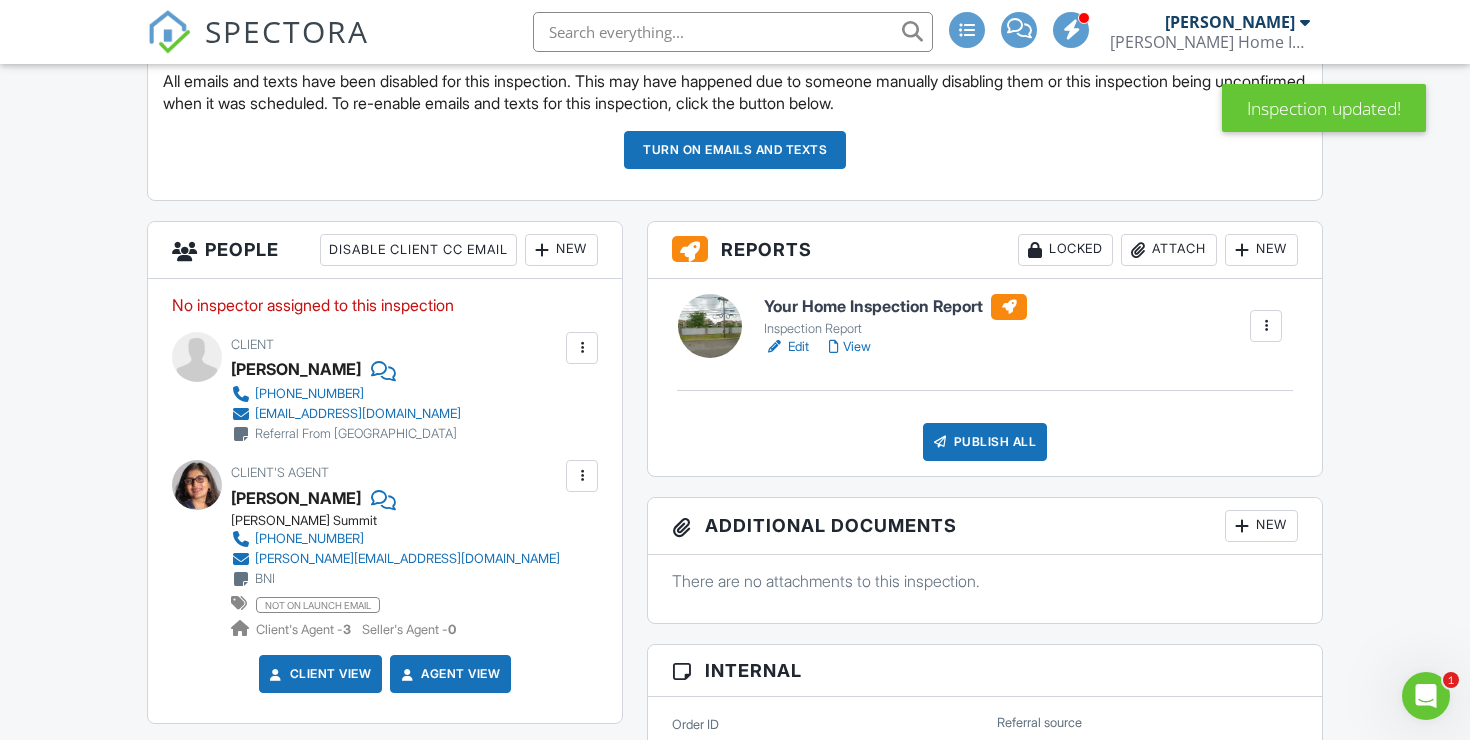 click on "New" at bounding box center (561, 250) 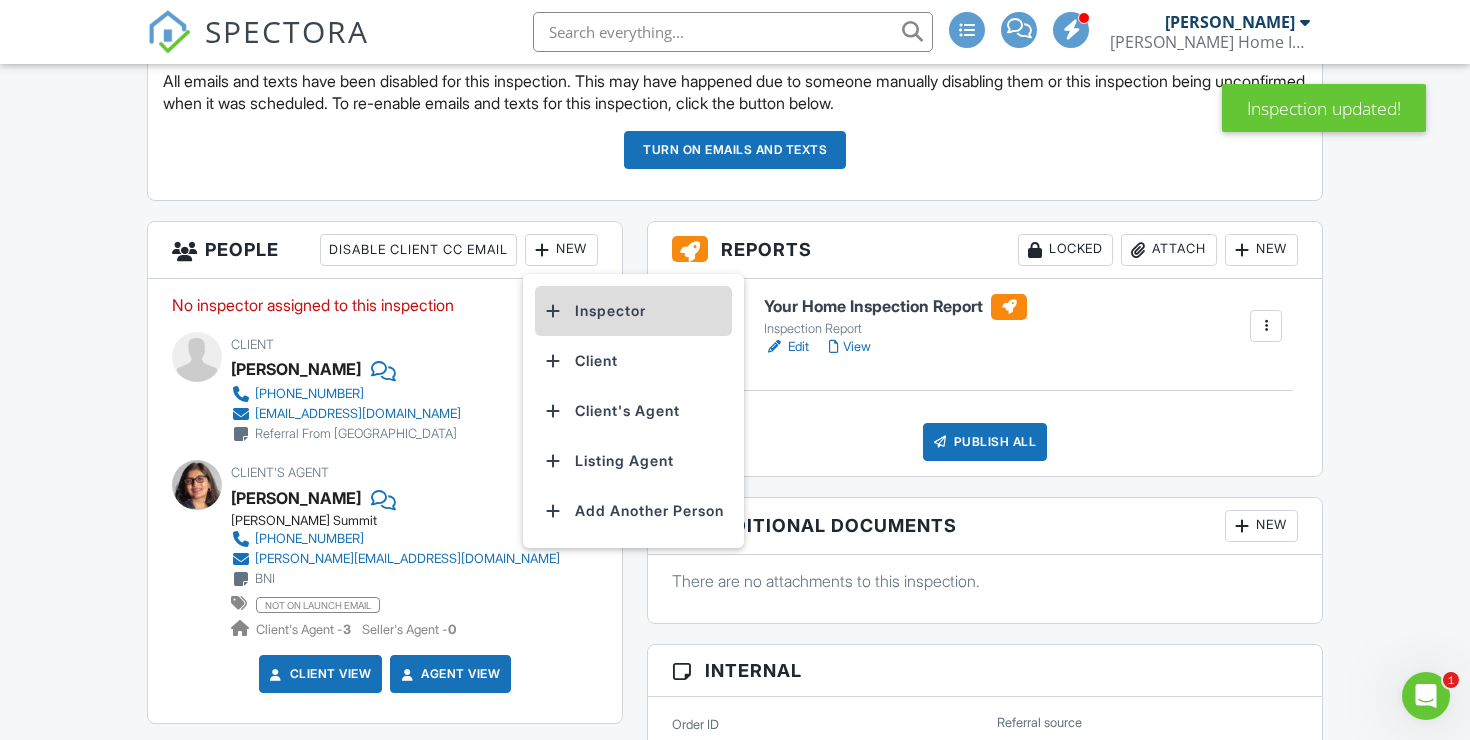 click on "Inspector" at bounding box center [633, 311] 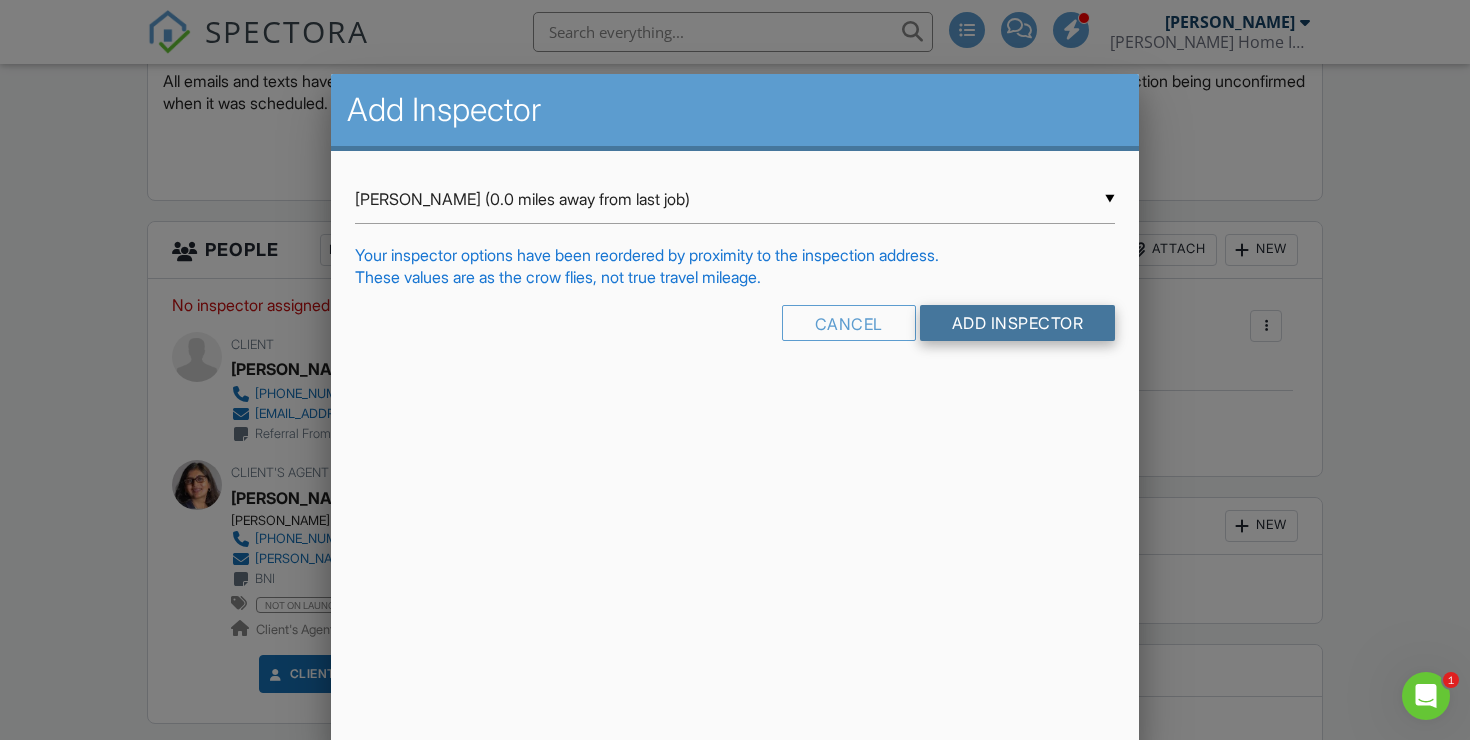 click on "Add Inspector" at bounding box center [1018, 323] 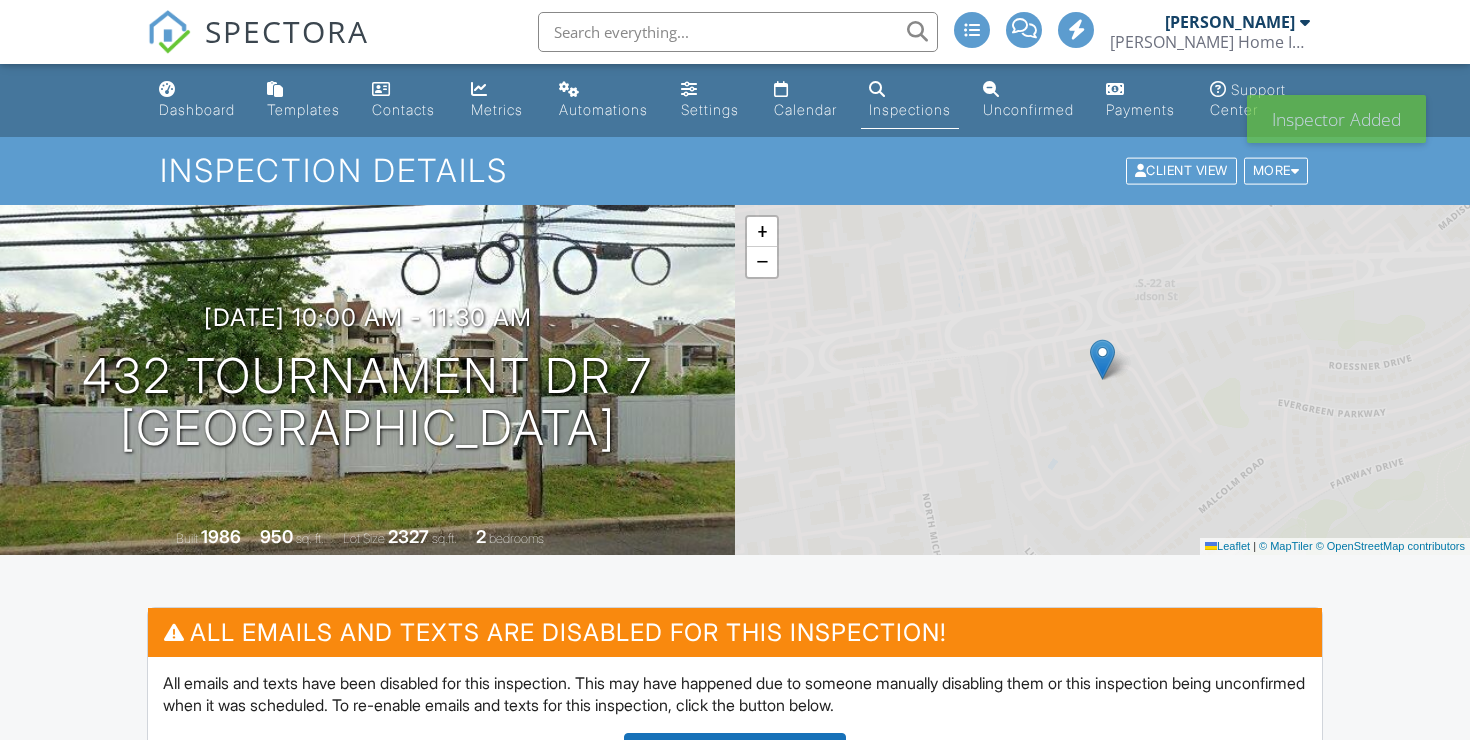 scroll, scrollTop: 0, scrollLeft: 0, axis: both 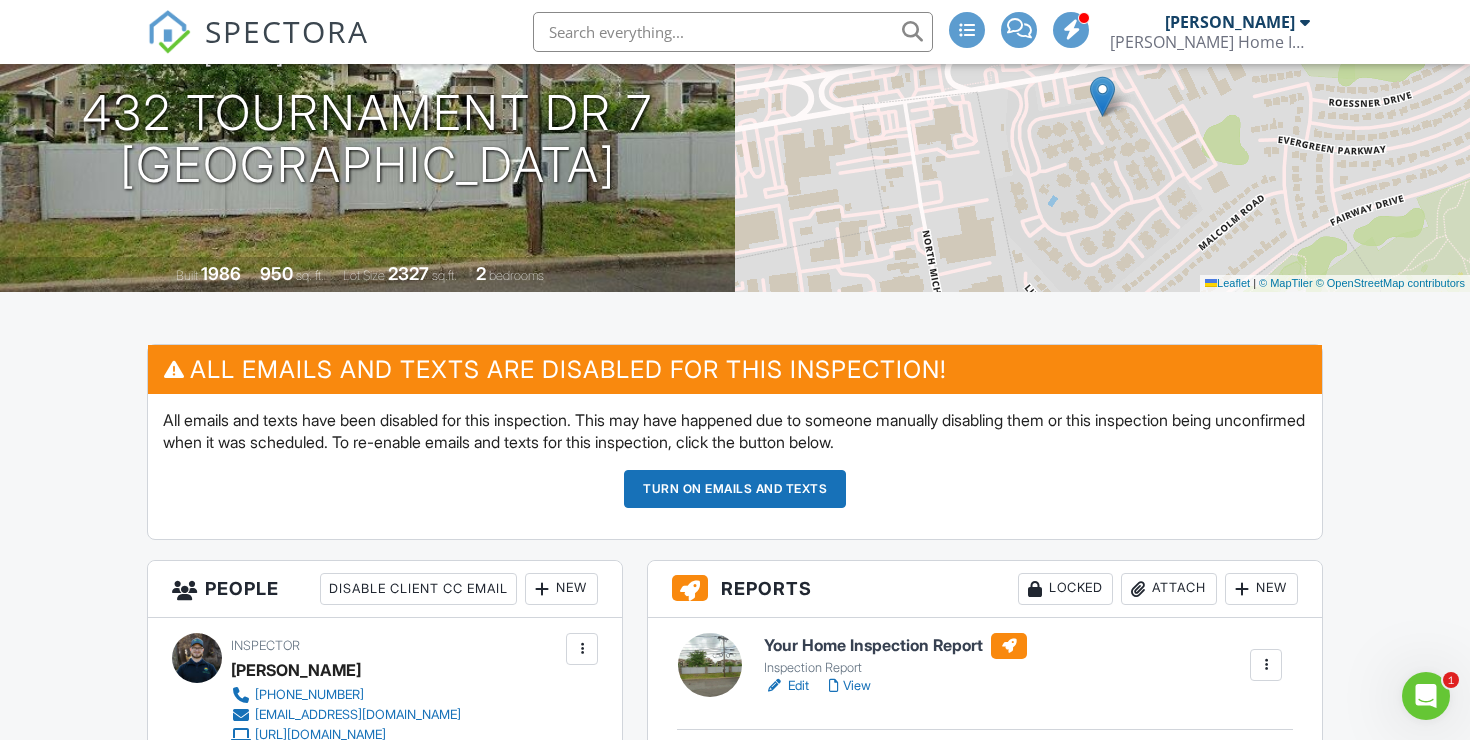 click on "Turn on emails and texts" at bounding box center (735, 489) 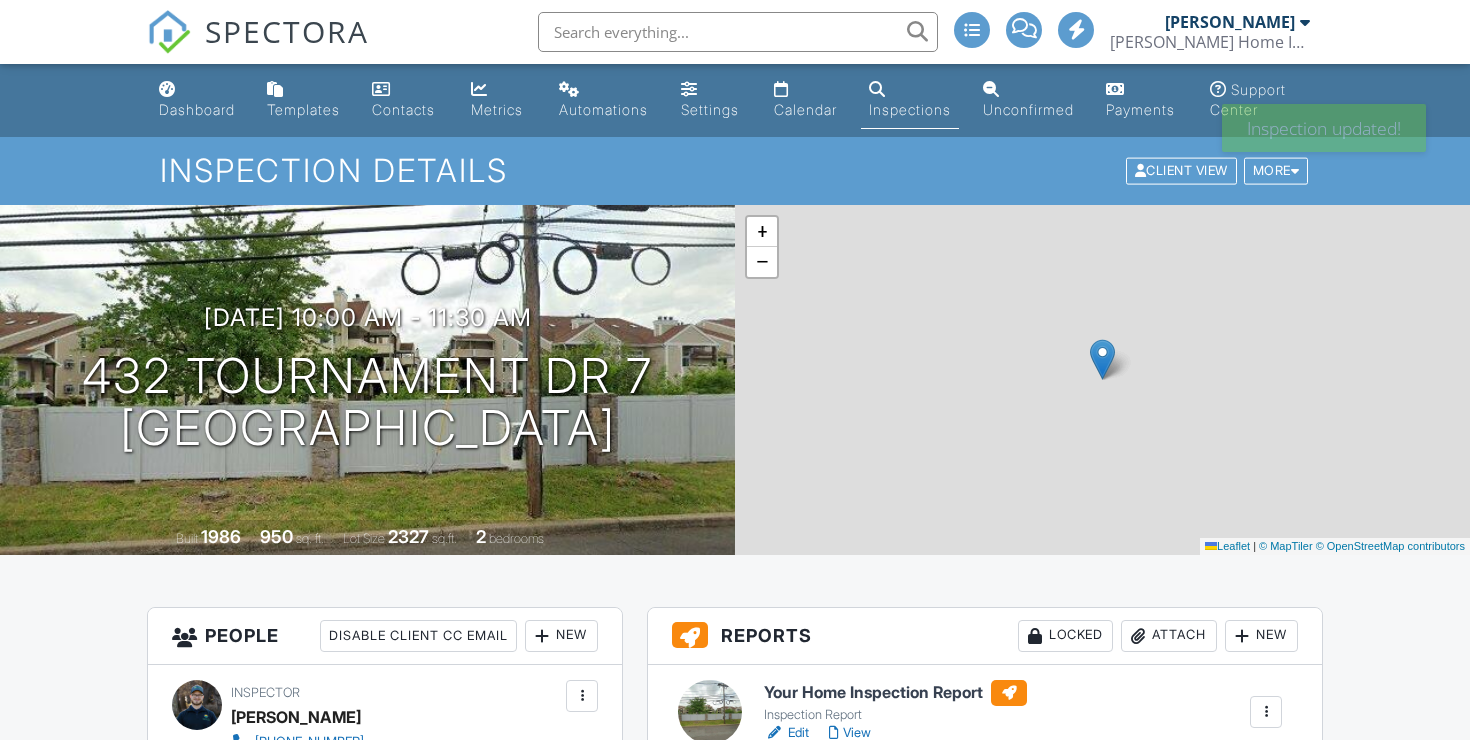 scroll, scrollTop: 0, scrollLeft: 0, axis: both 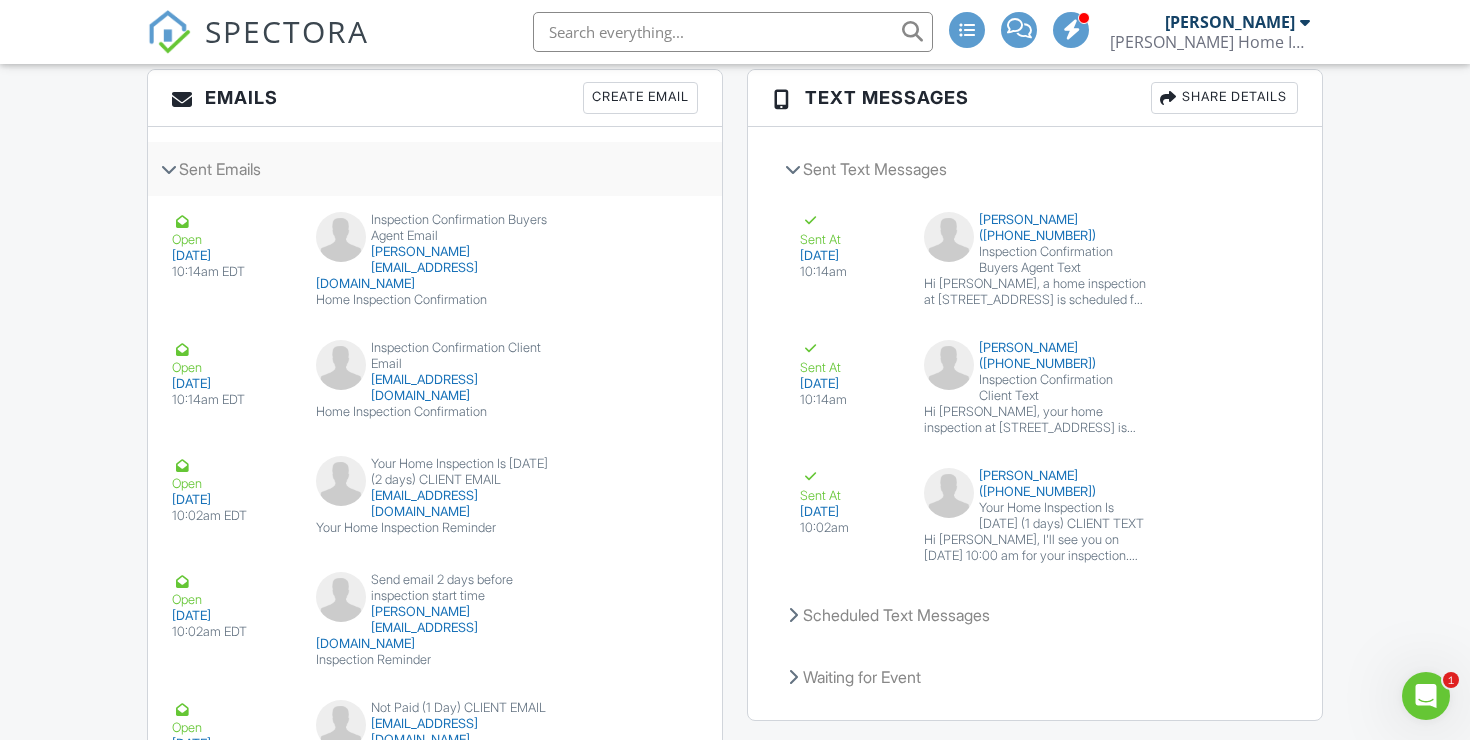 click on "Sent Emails" at bounding box center [435, 169] 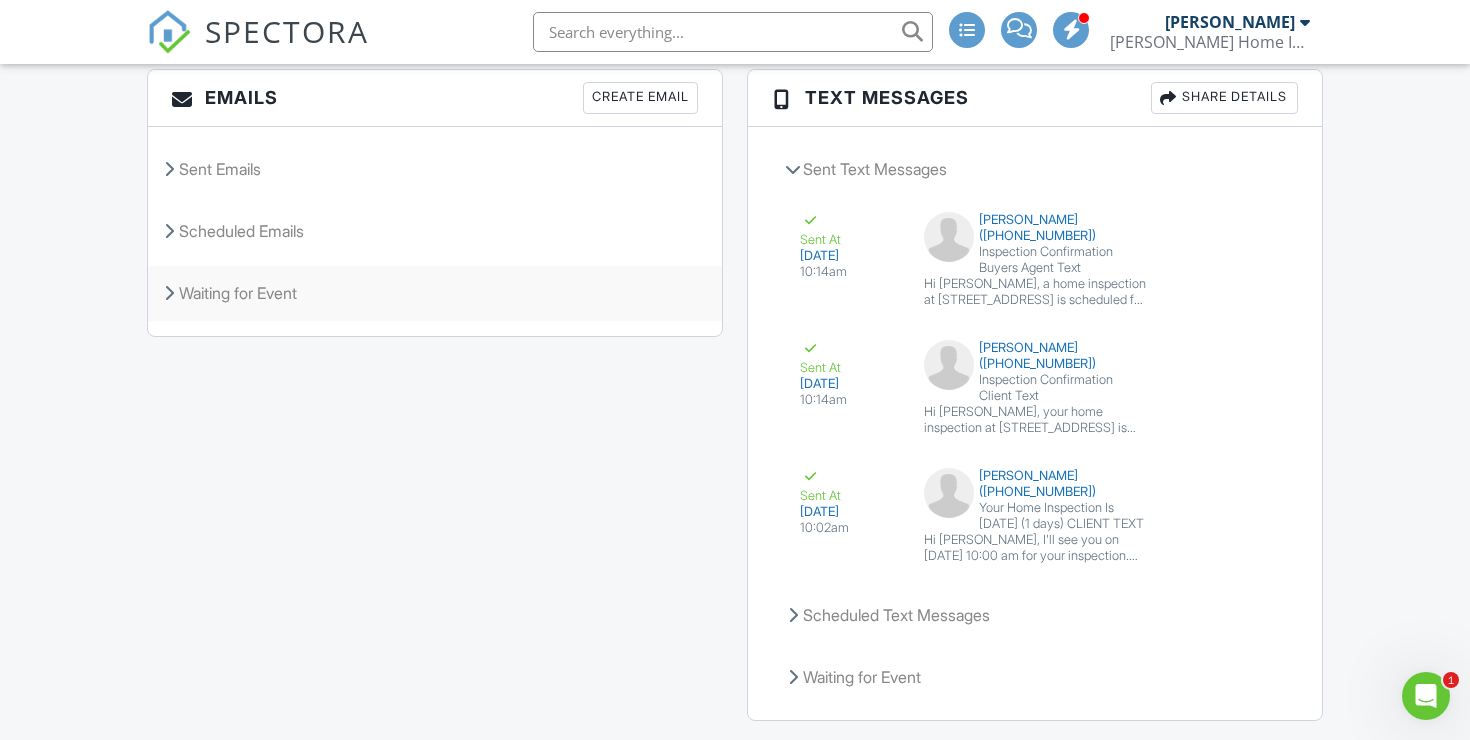 click at bounding box center [169, 293] 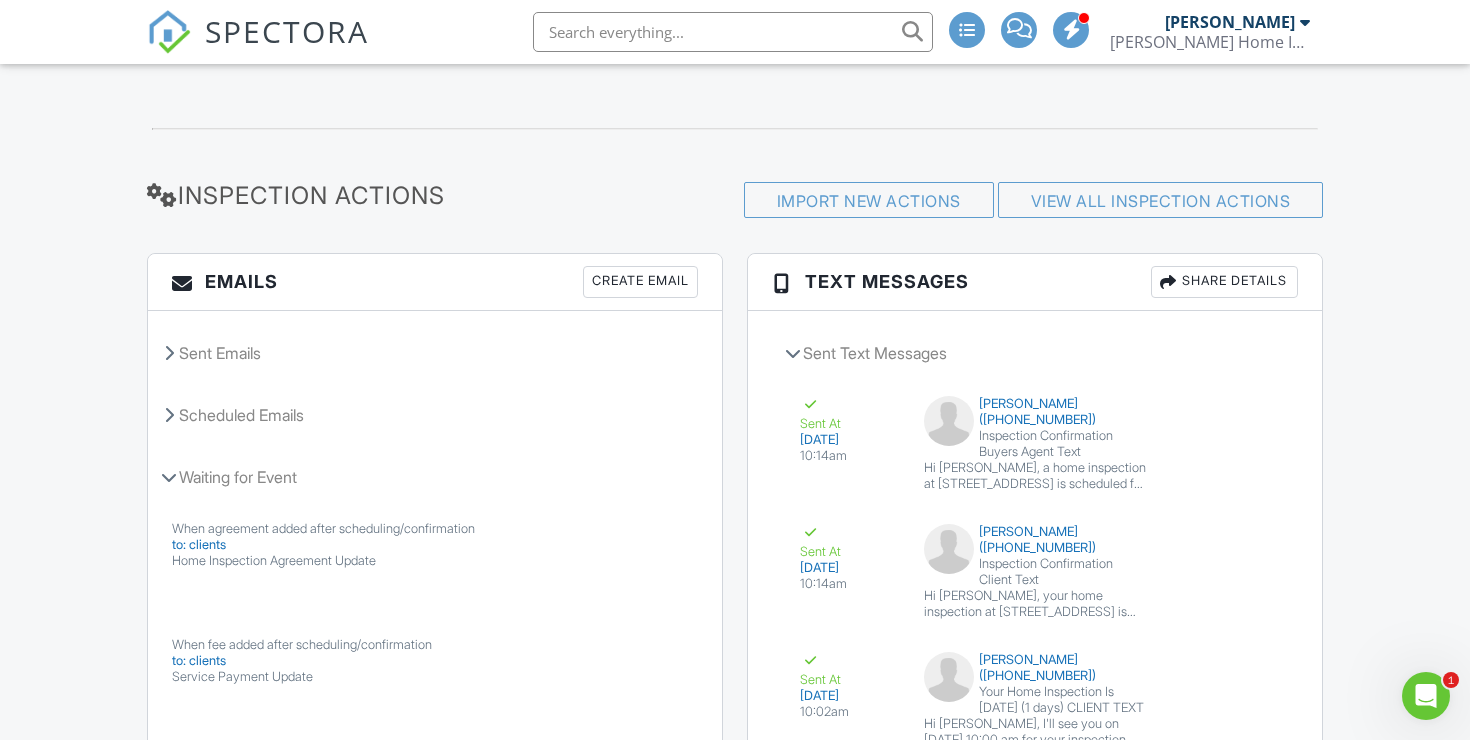 scroll, scrollTop: 2303, scrollLeft: 0, axis: vertical 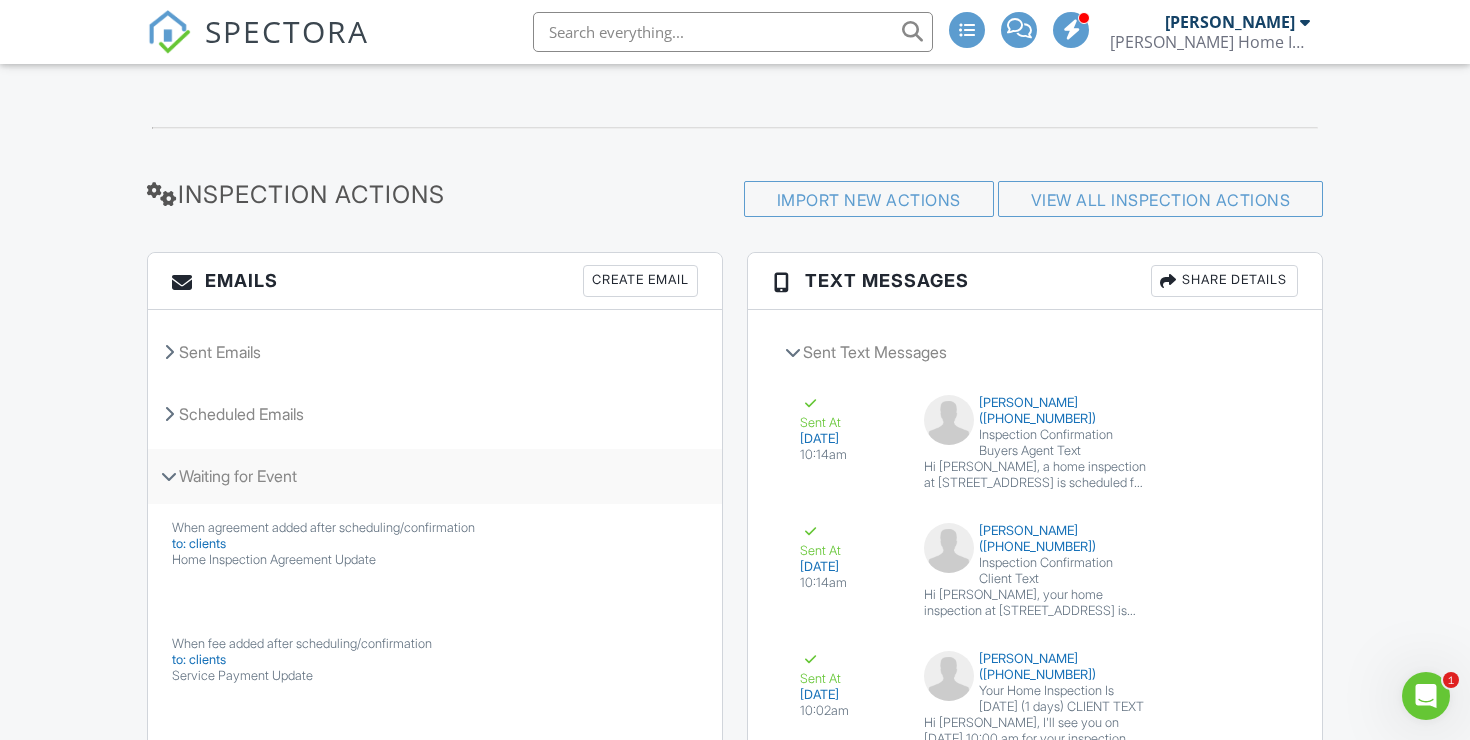 click on "Waiting for Event" at bounding box center (435, 476) 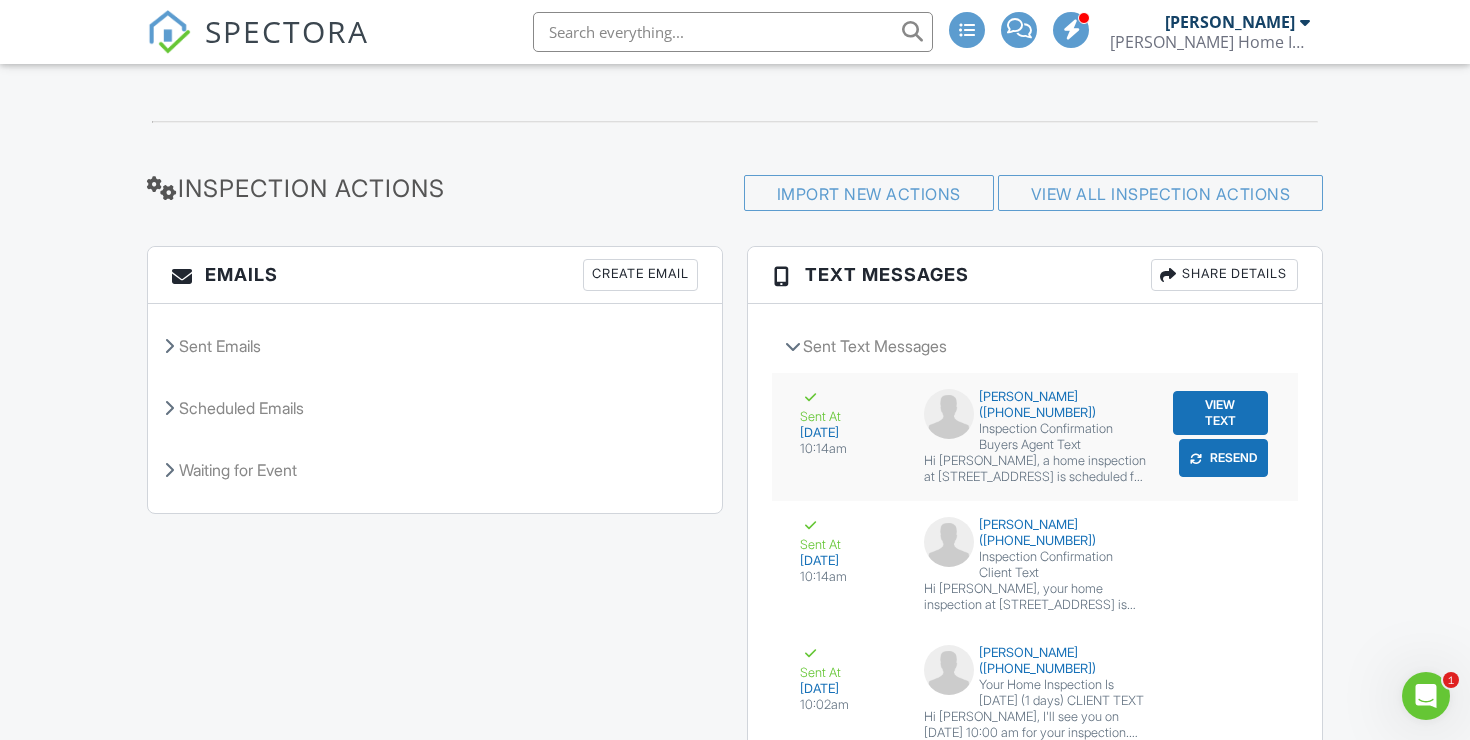 scroll, scrollTop: 2302, scrollLeft: 0, axis: vertical 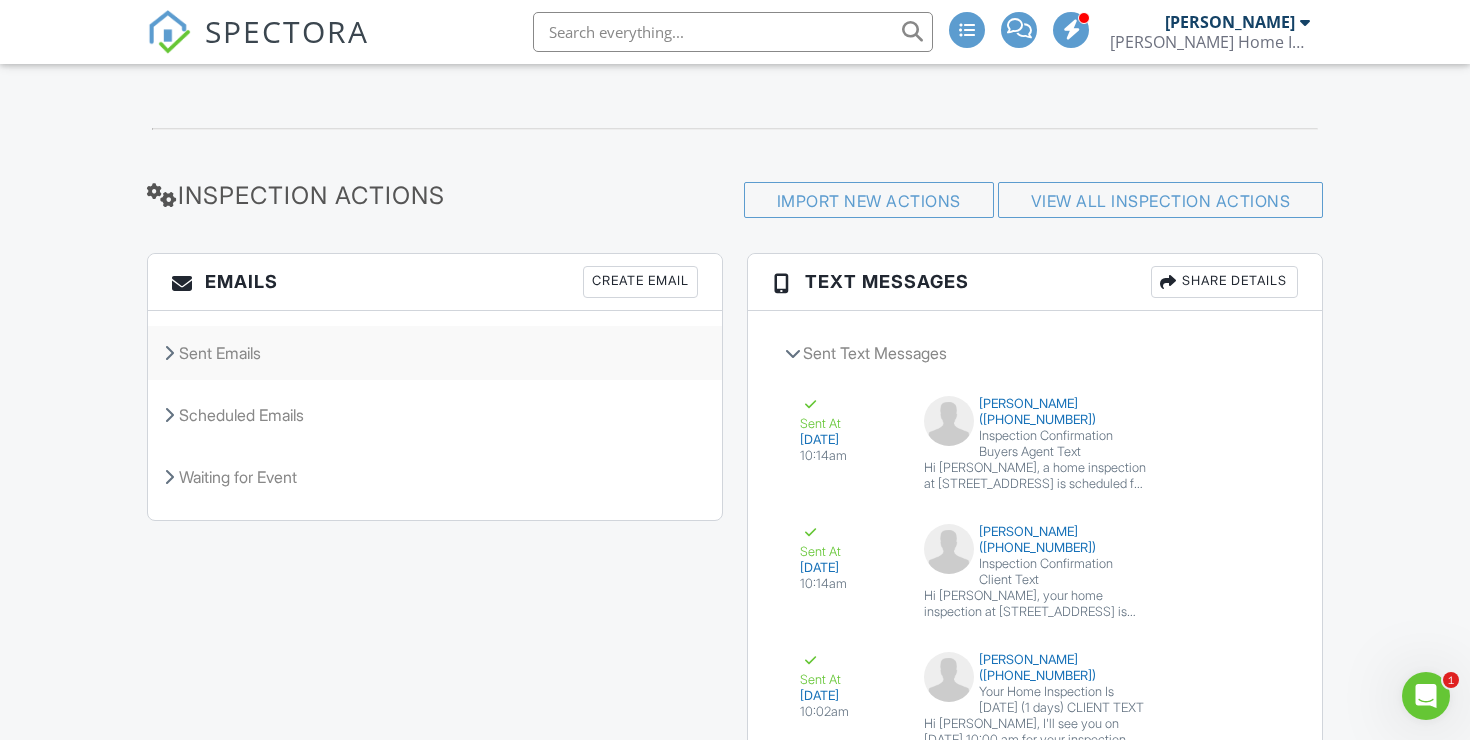 click at bounding box center (169, 353) 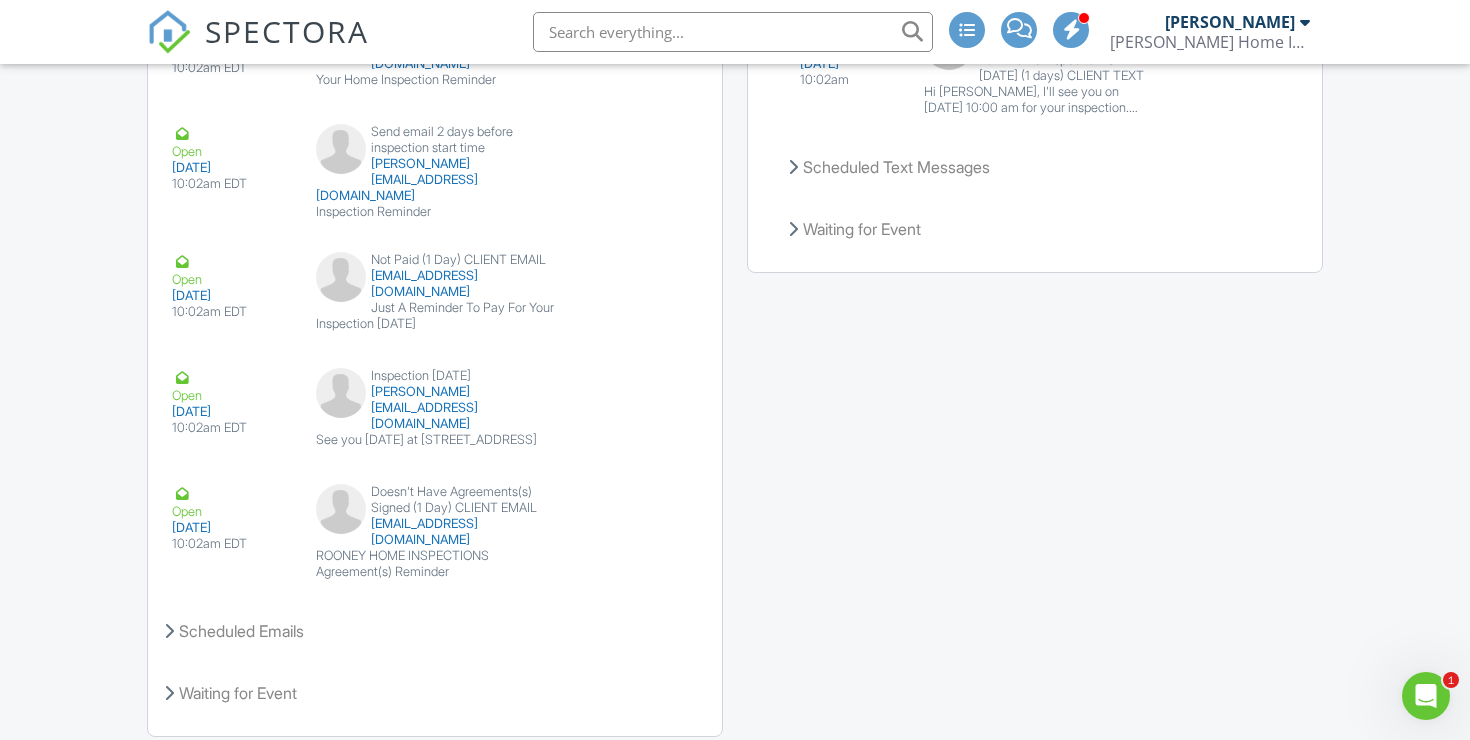 scroll, scrollTop: 2986, scrollLeft: 0, axis: vertical 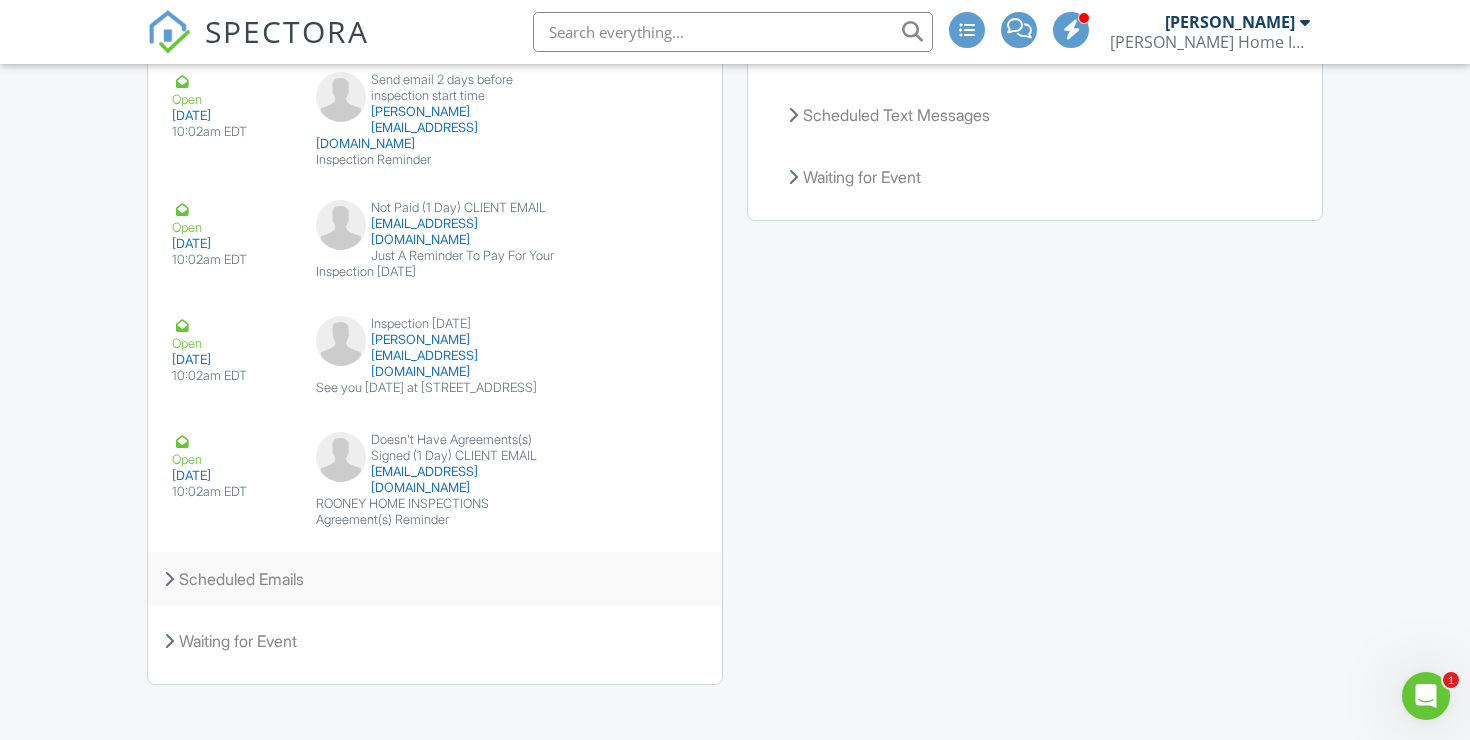 click on "Scheduled Emails" at bounding box center [435, 579] 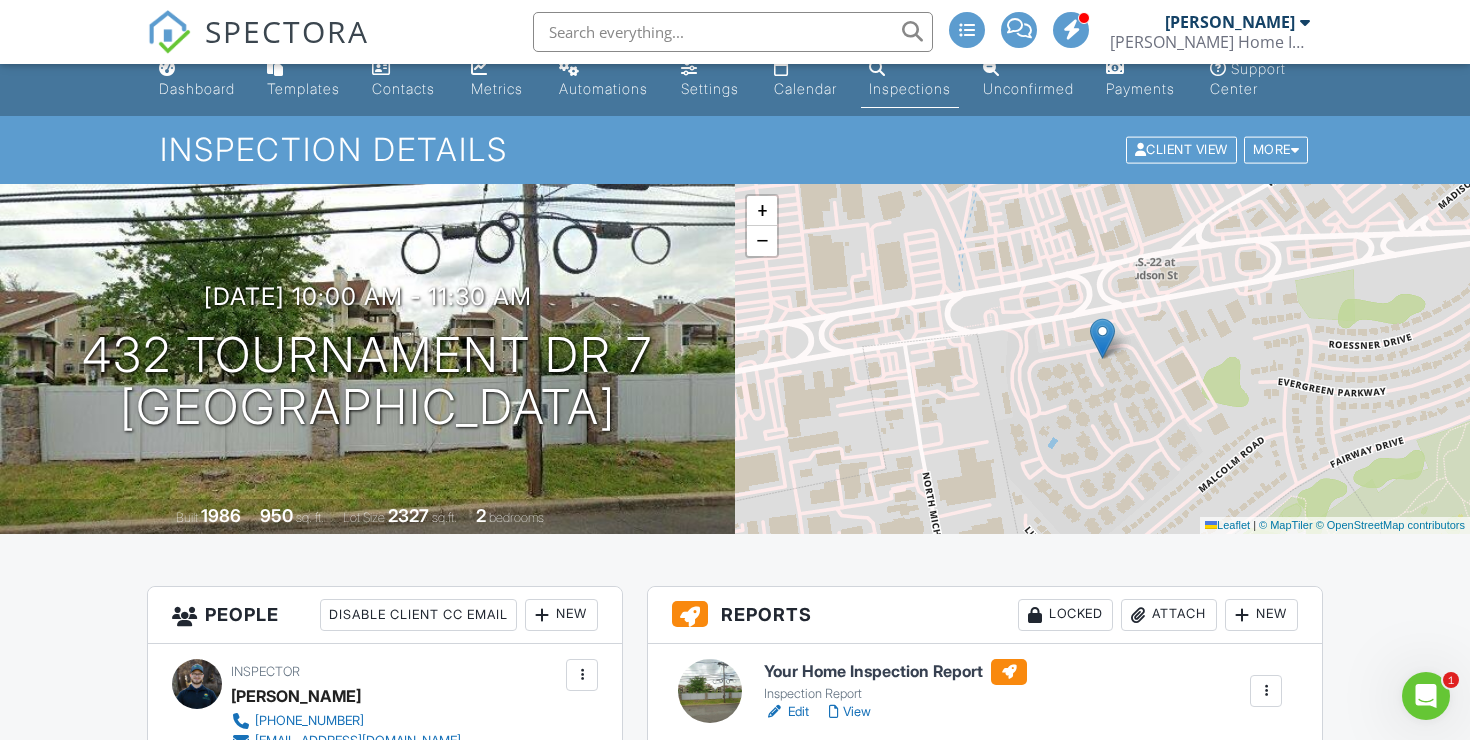 scroll, scrollTop: 23, scrollLeft: 0, axis: vertical 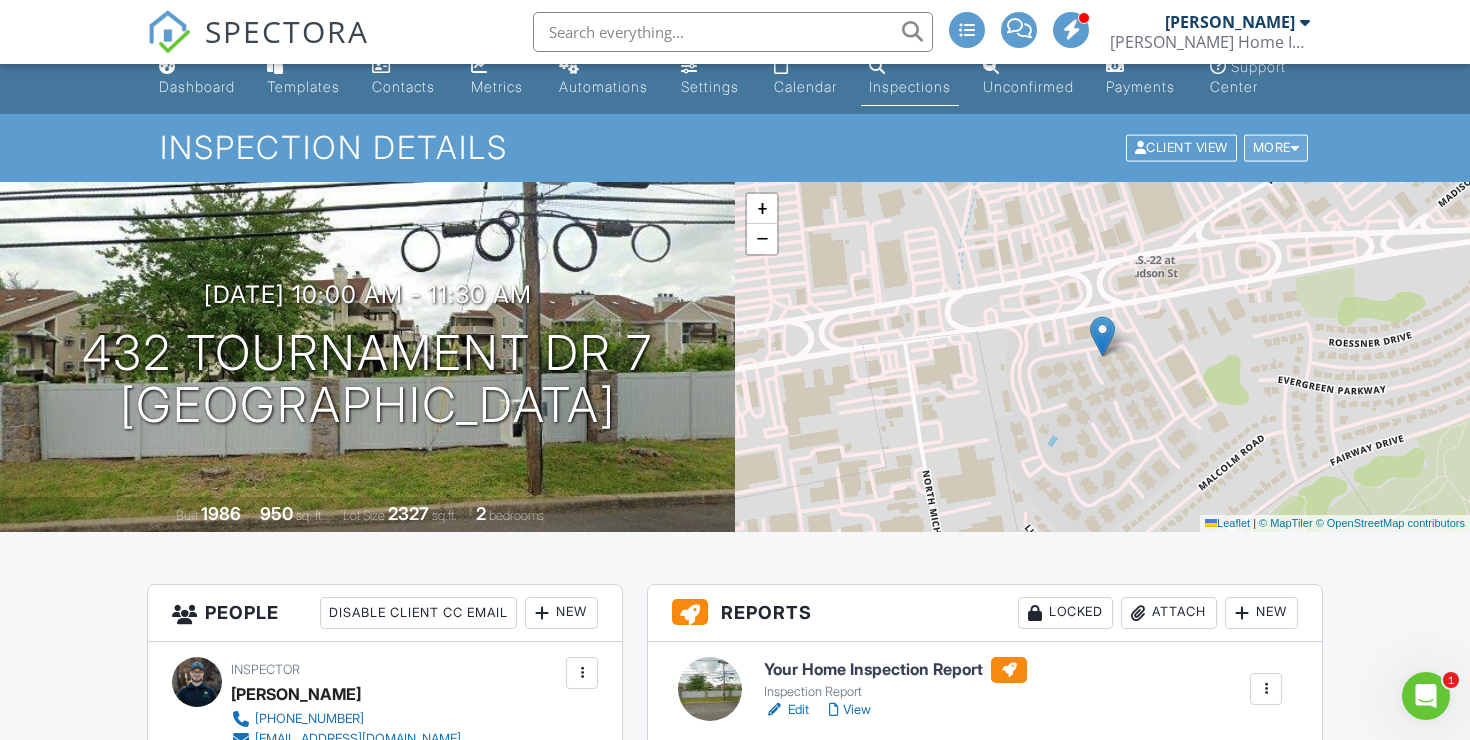 click on "More" at bounding box center (1276, 148) 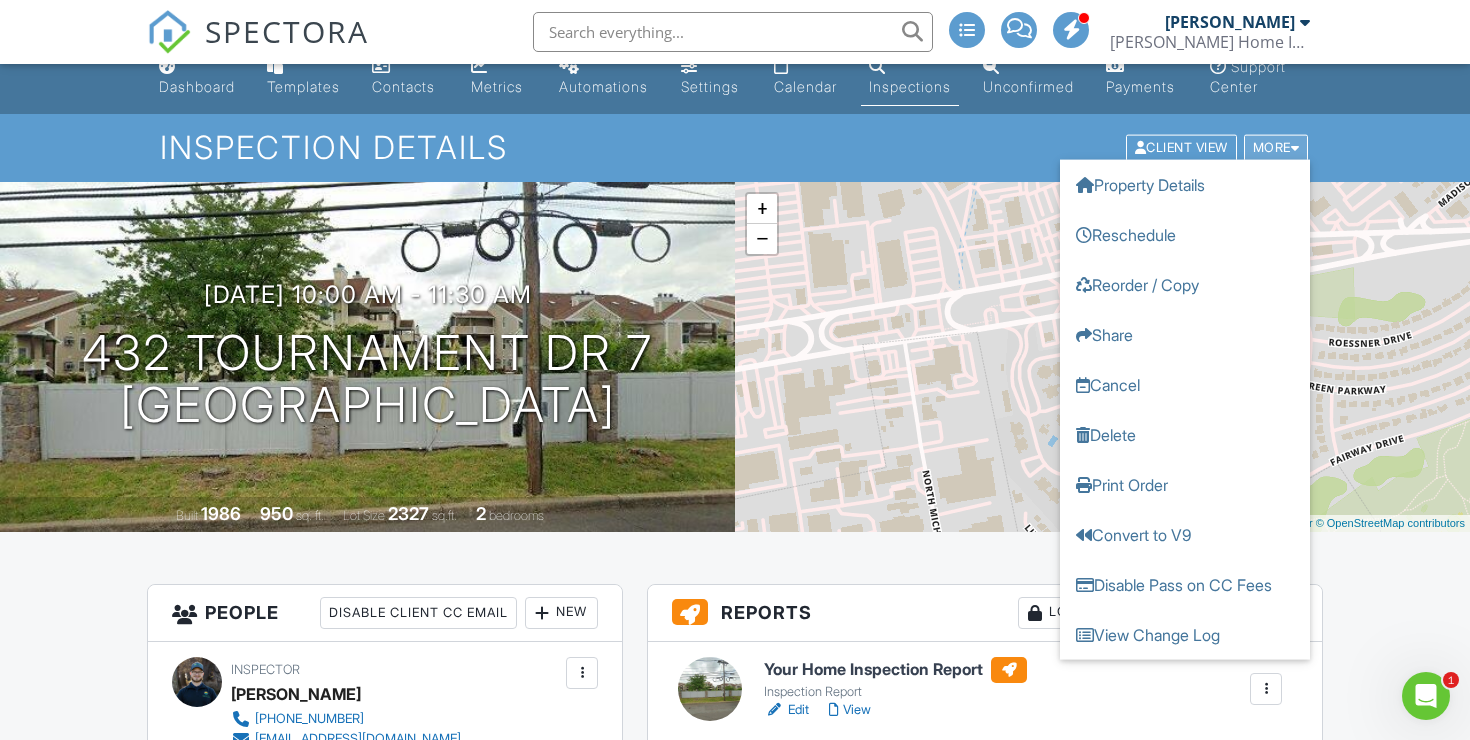 click on "More" at bounding box center (1276, 148) 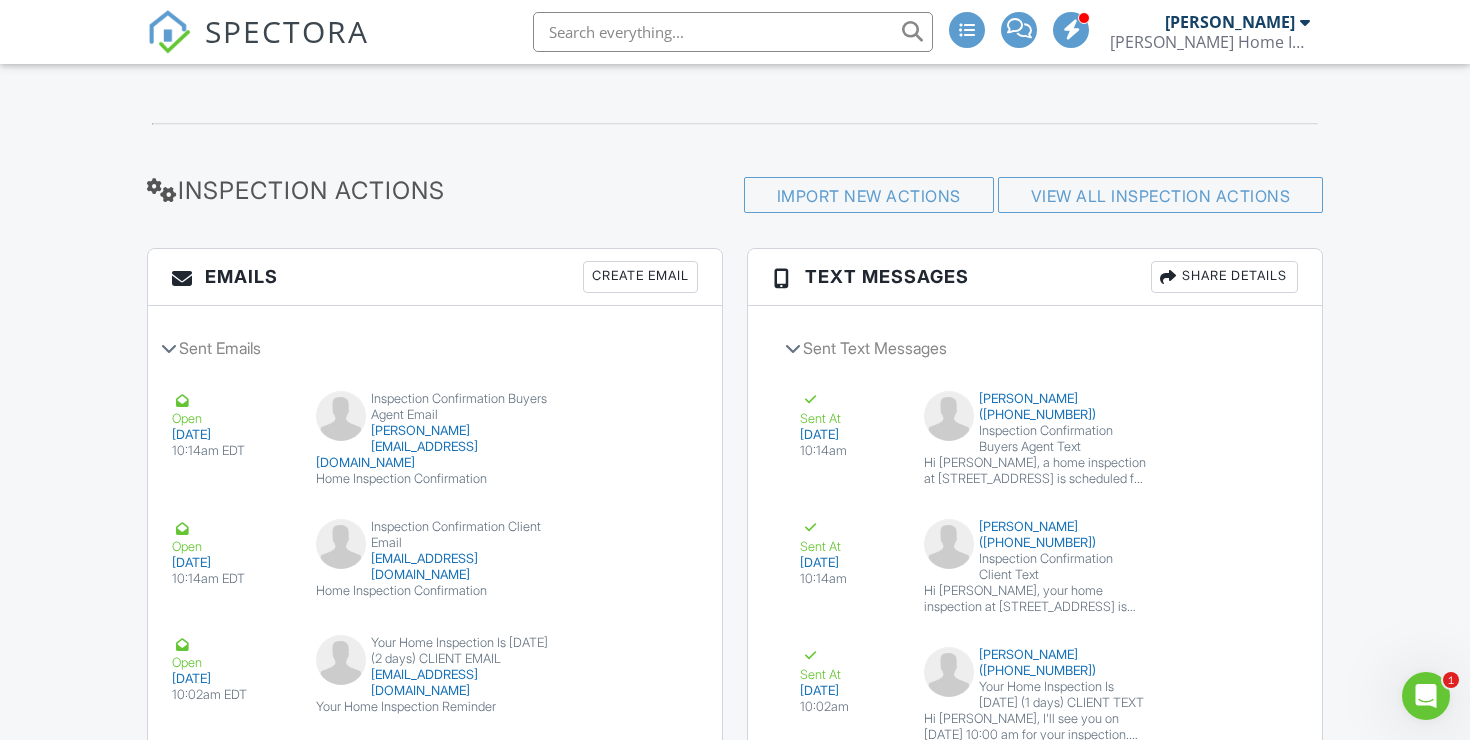 scroll, scrollTop: 2308, scrollLeft: 0, axis: vertical 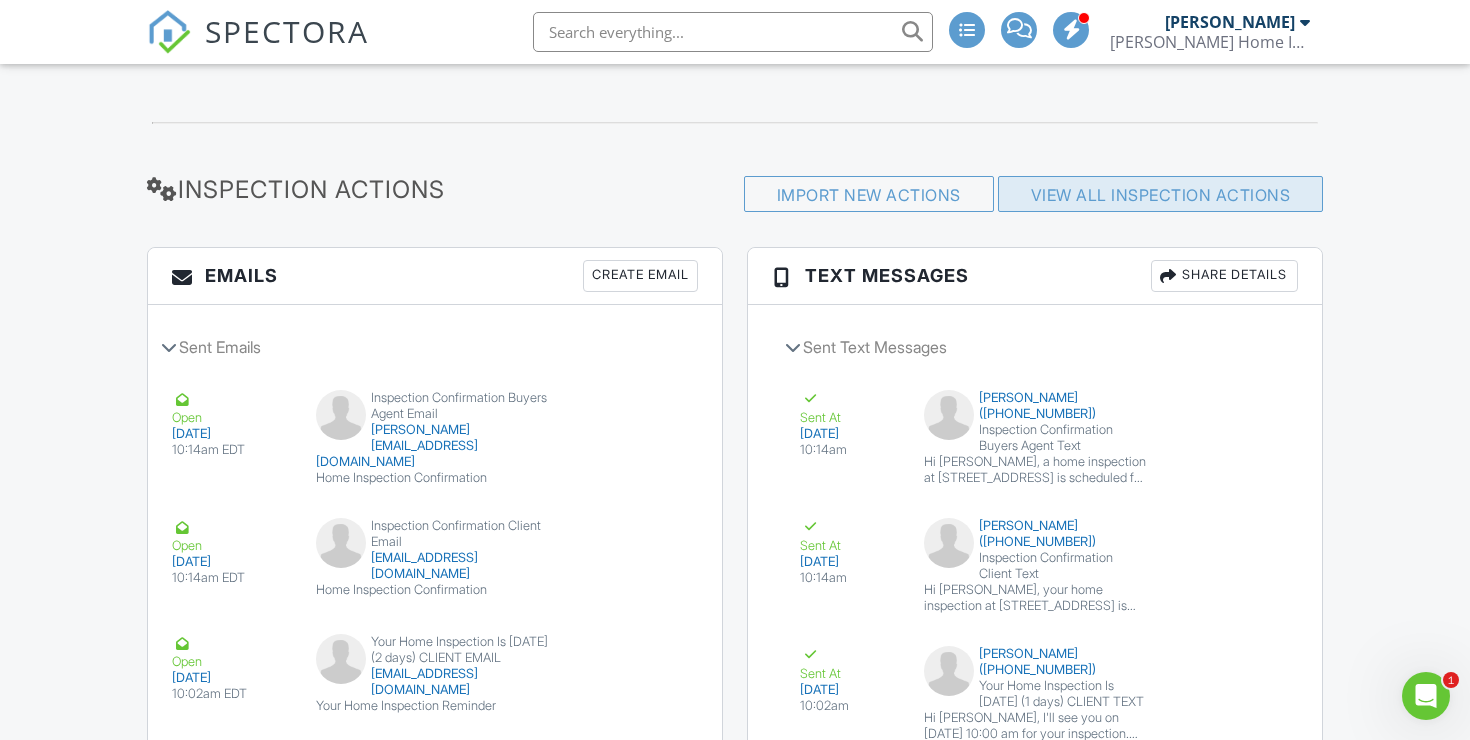 click on "View All Inspection Actions" at bounding box center [1161, 195] 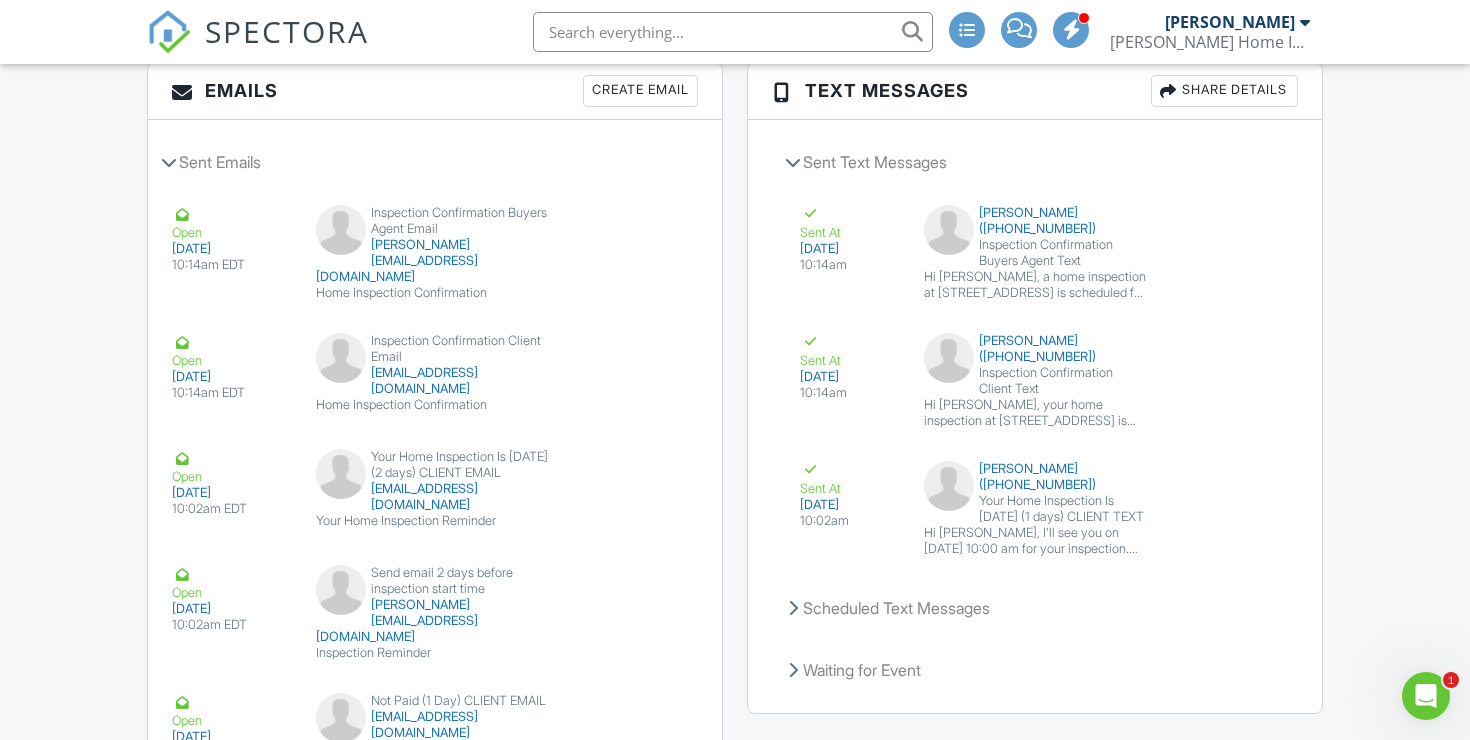 scroll, scrollTop: 2481, scrollLeft: 0, axis: vertical 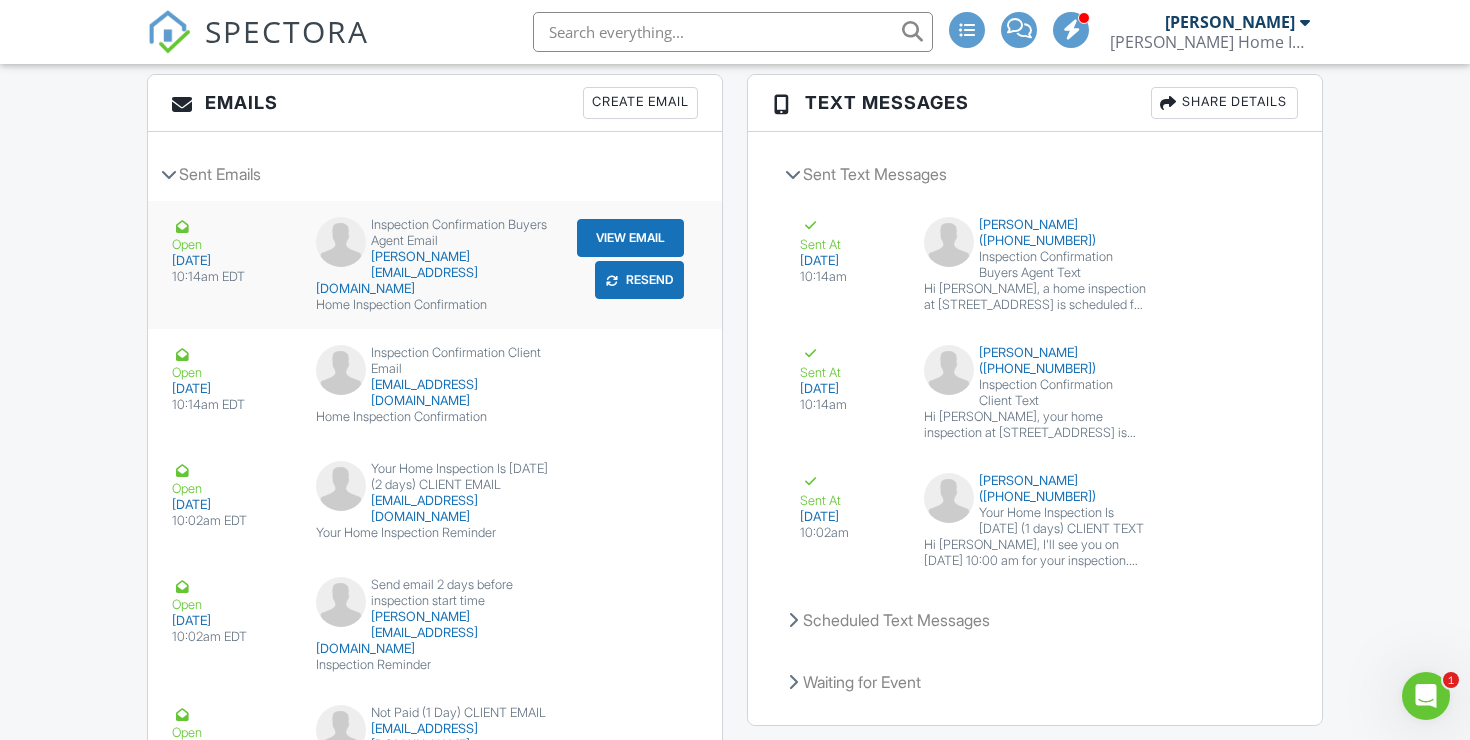 click on "View Email" at bounding box center [630, 238] 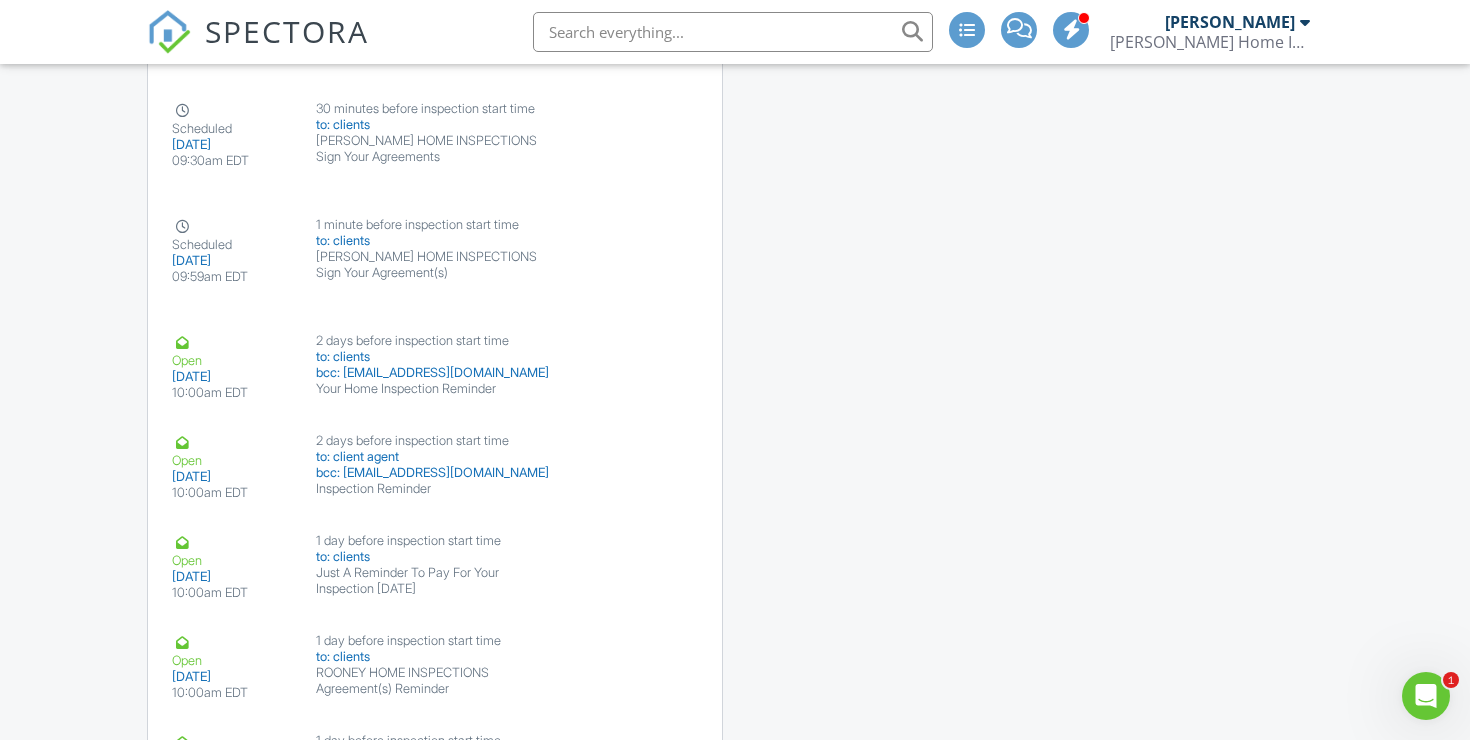 scroll, scrollTop: 4810, scrollLeft: 0, axis: vertical 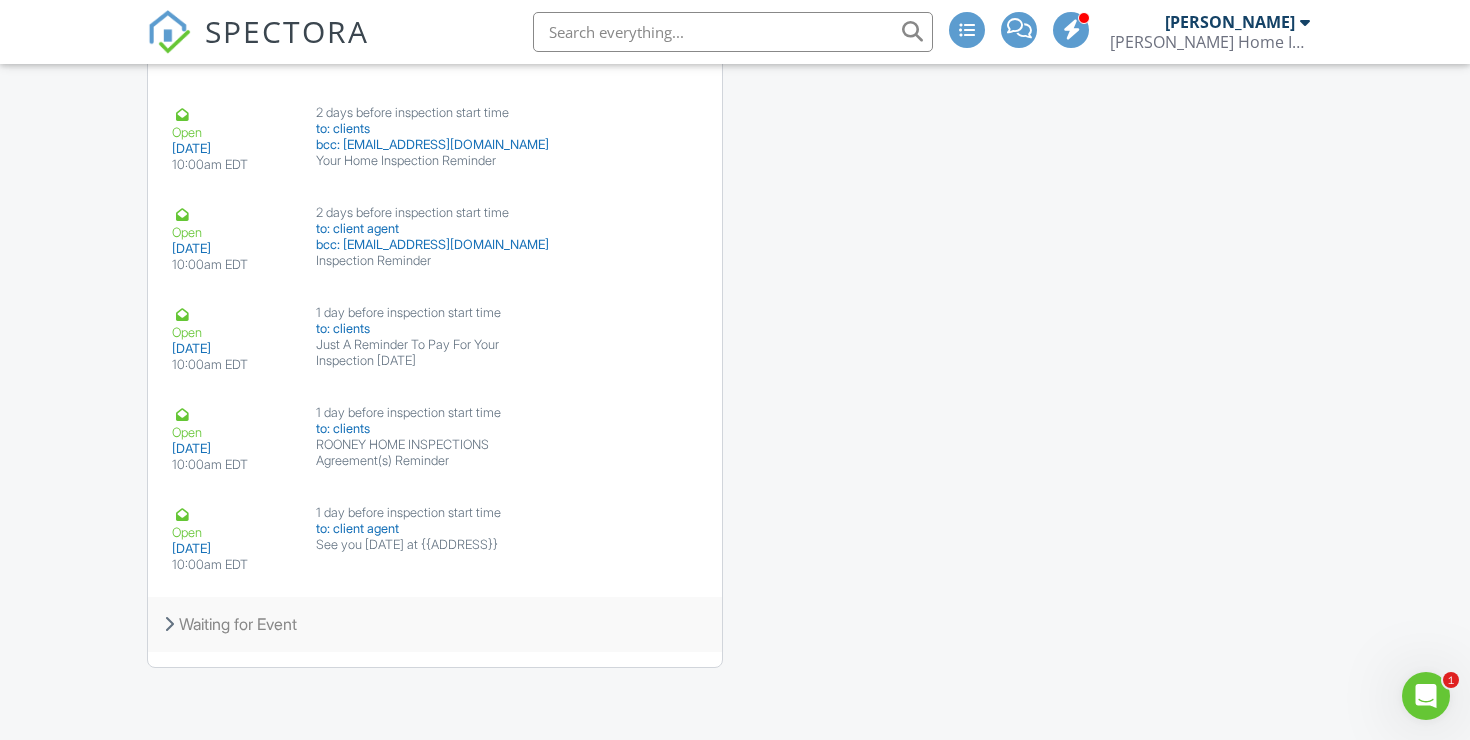 click on "Waiting for Event" at bounding box center [435, 624] 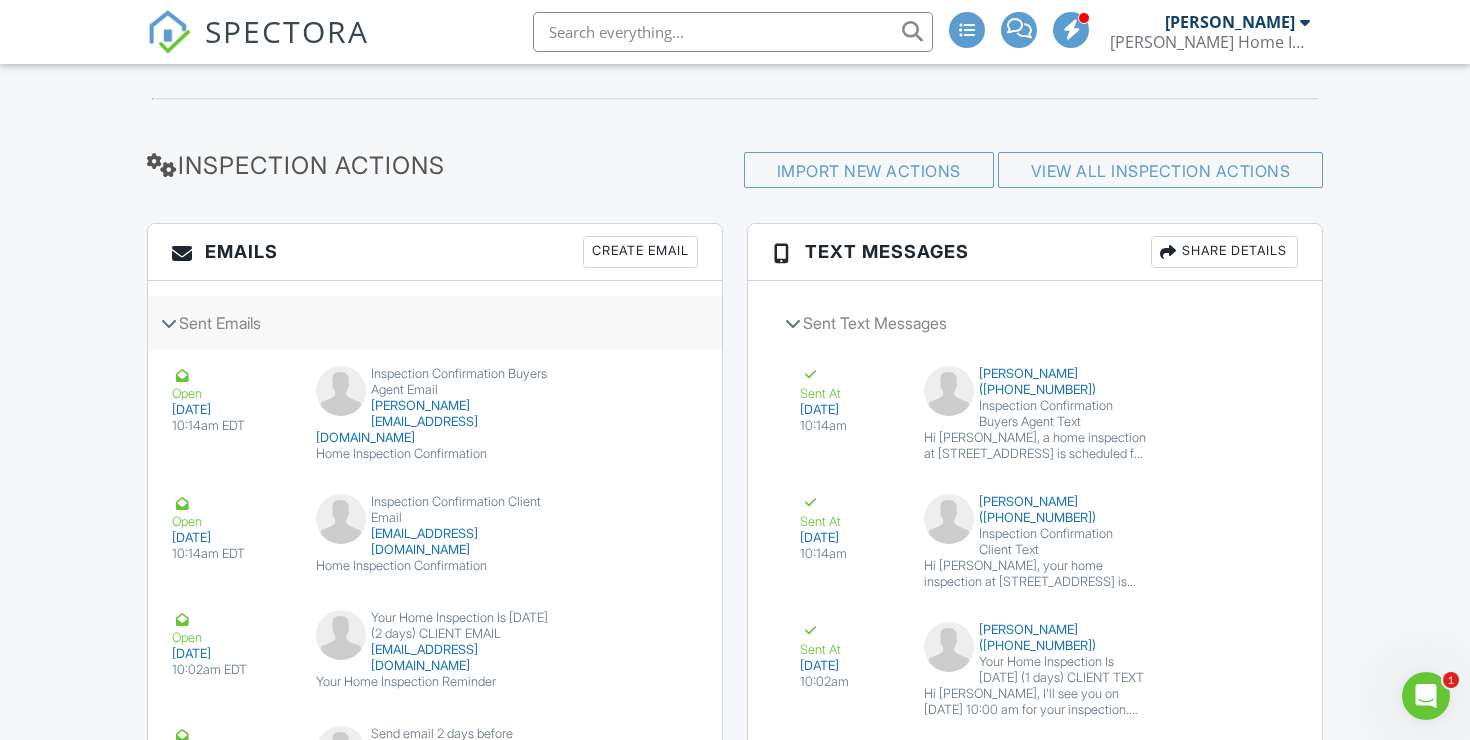 scroll, scrollTop: 2314, scrollLeft: 0, axis: vertical 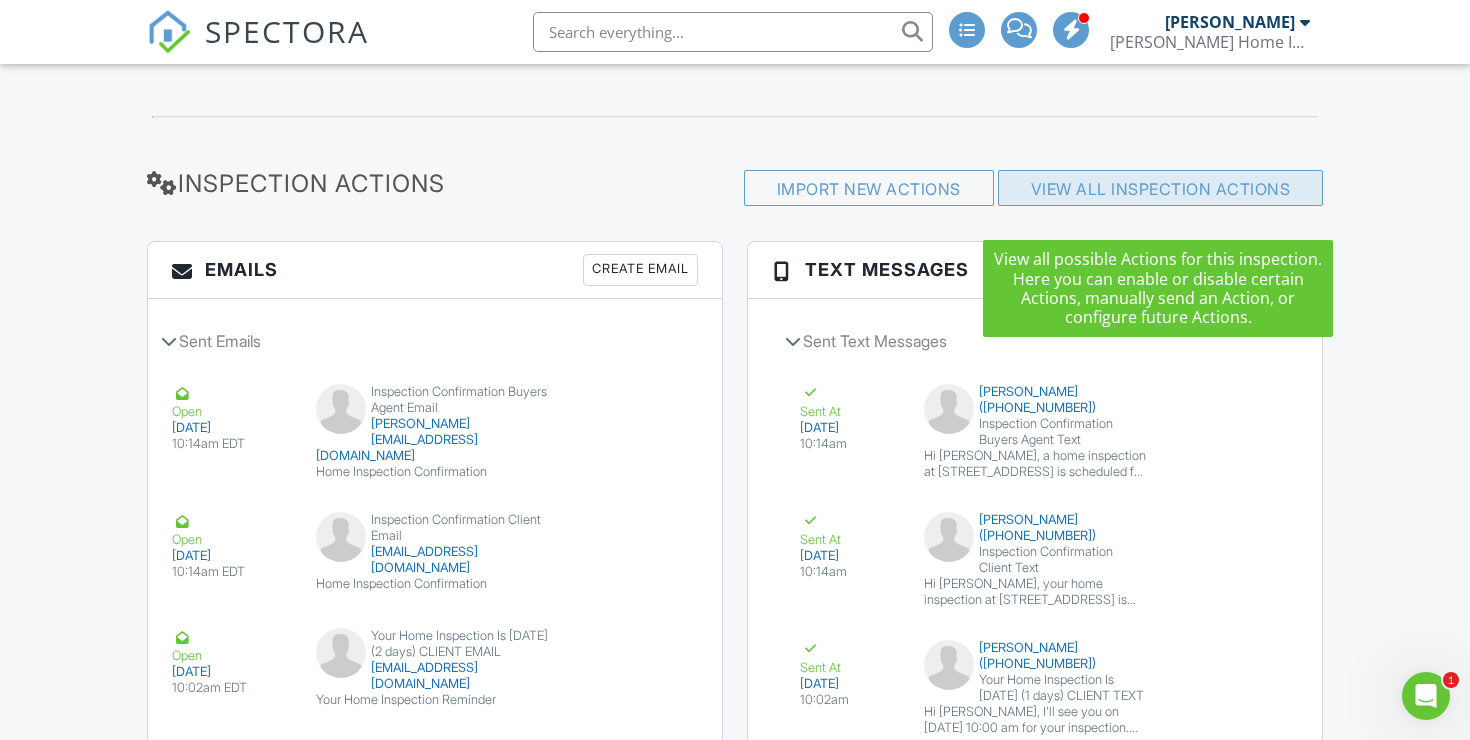click on "View All Inspection Actions" at bounding box center (1161, 189) 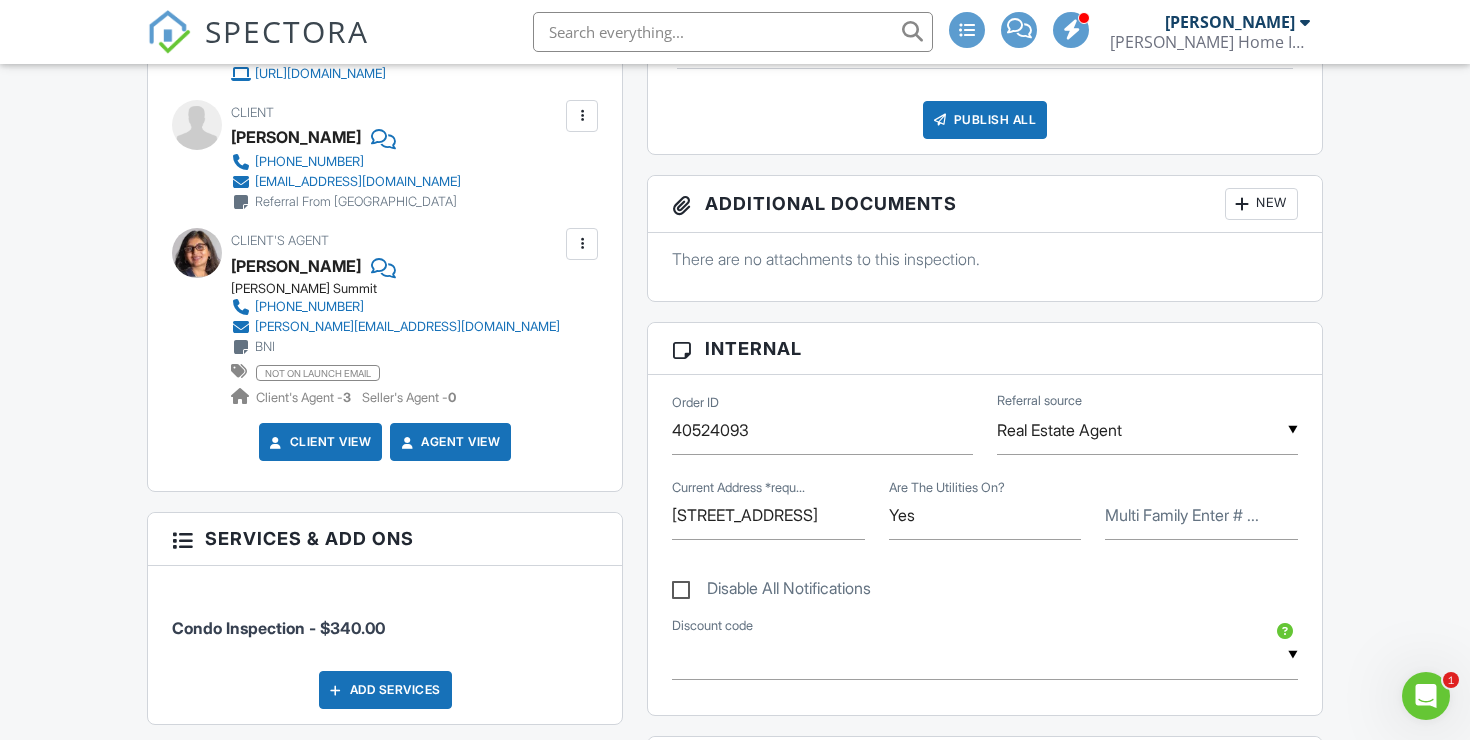 scroll, scrollTop: 0, scrollLeft: 0, axis: both 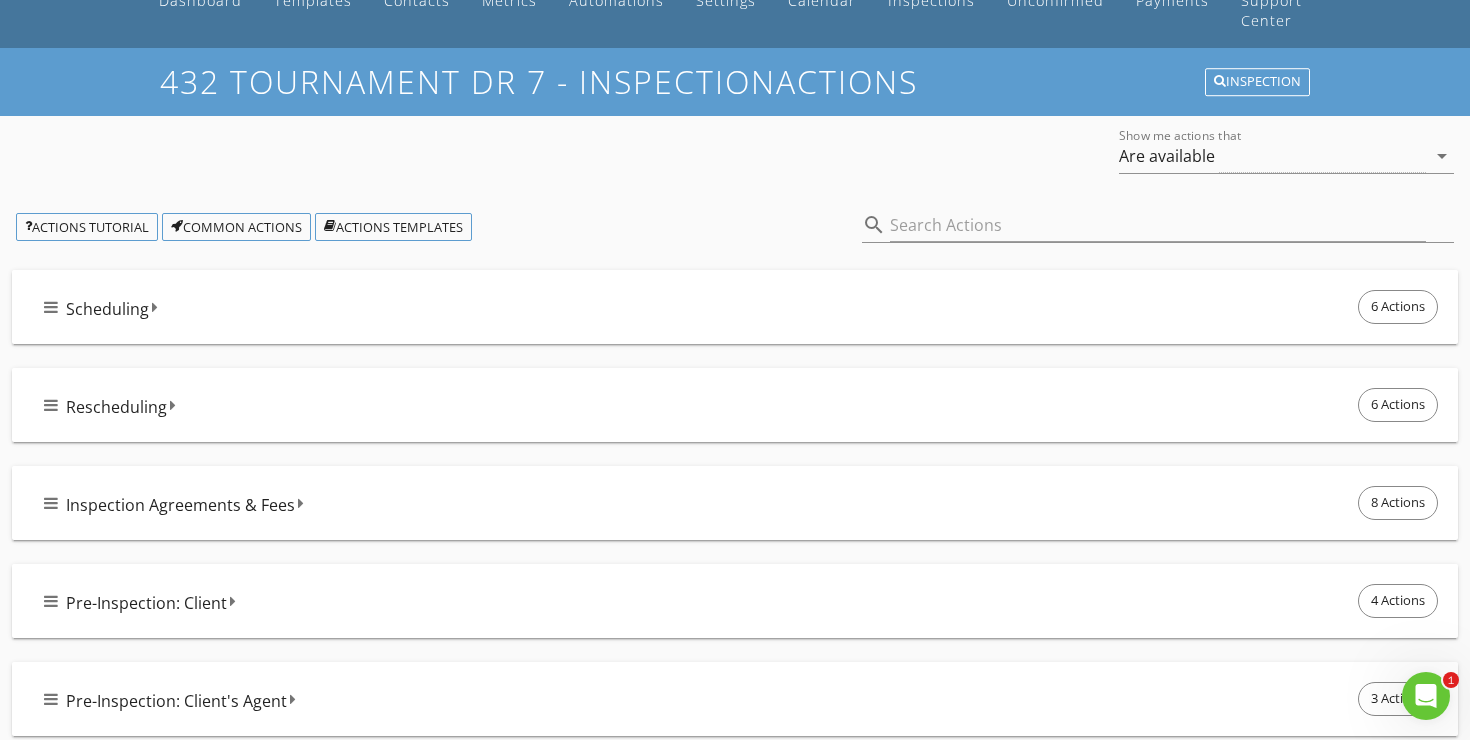 click on "Scheduling
6 Actions" at bounding box center [743, 307] 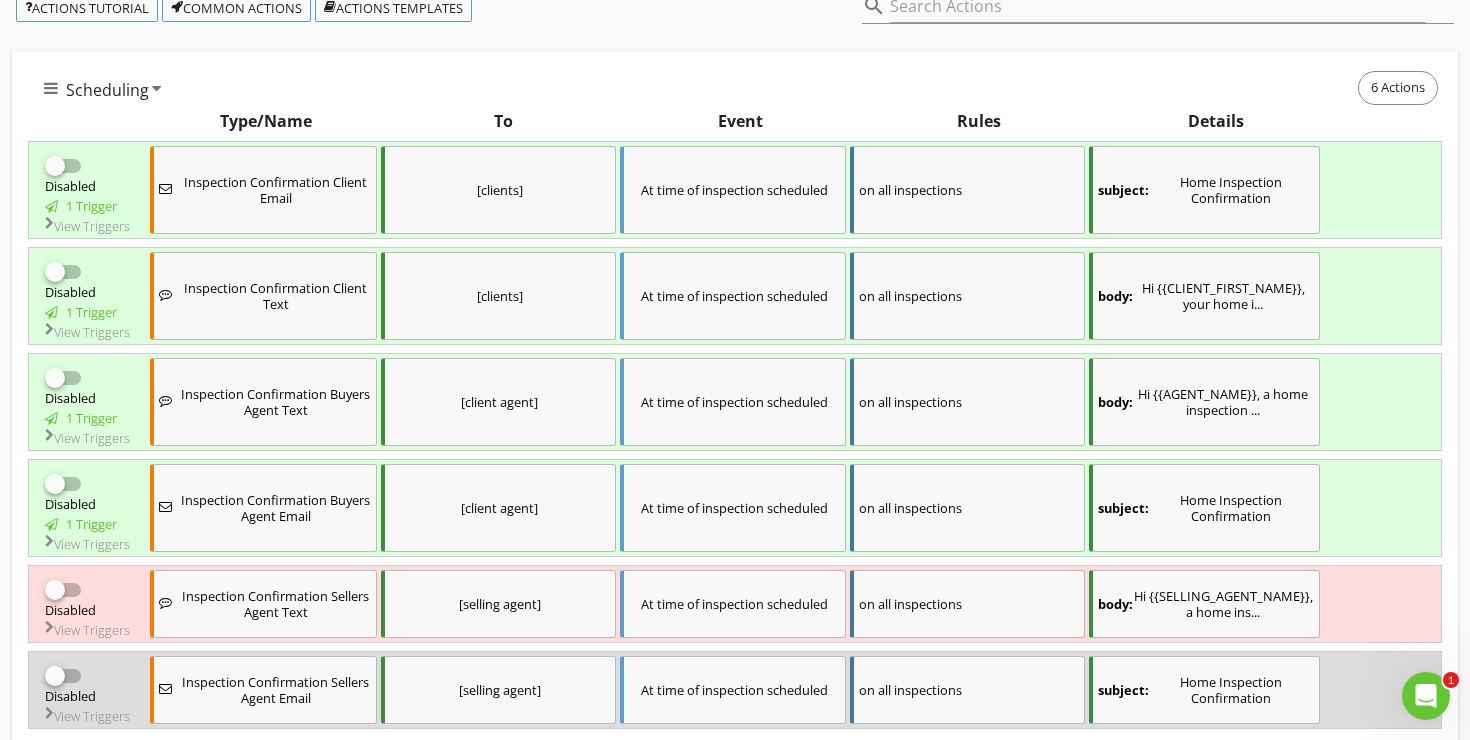 scroll, scrollTop: 320, scrollLeft: 0, axis: vertical 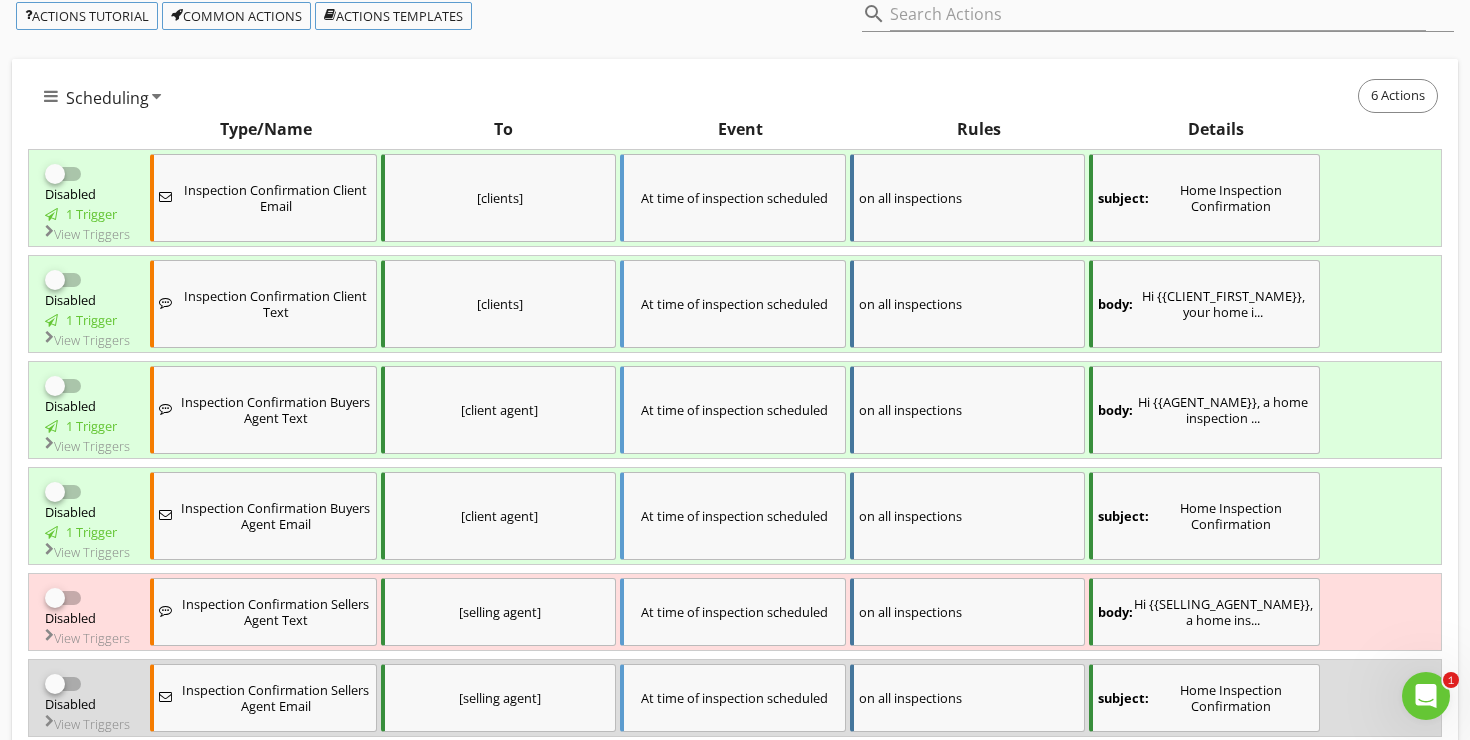 click on "subject:
Home Inspection Confirmation" at bounding box center (1204, 198) 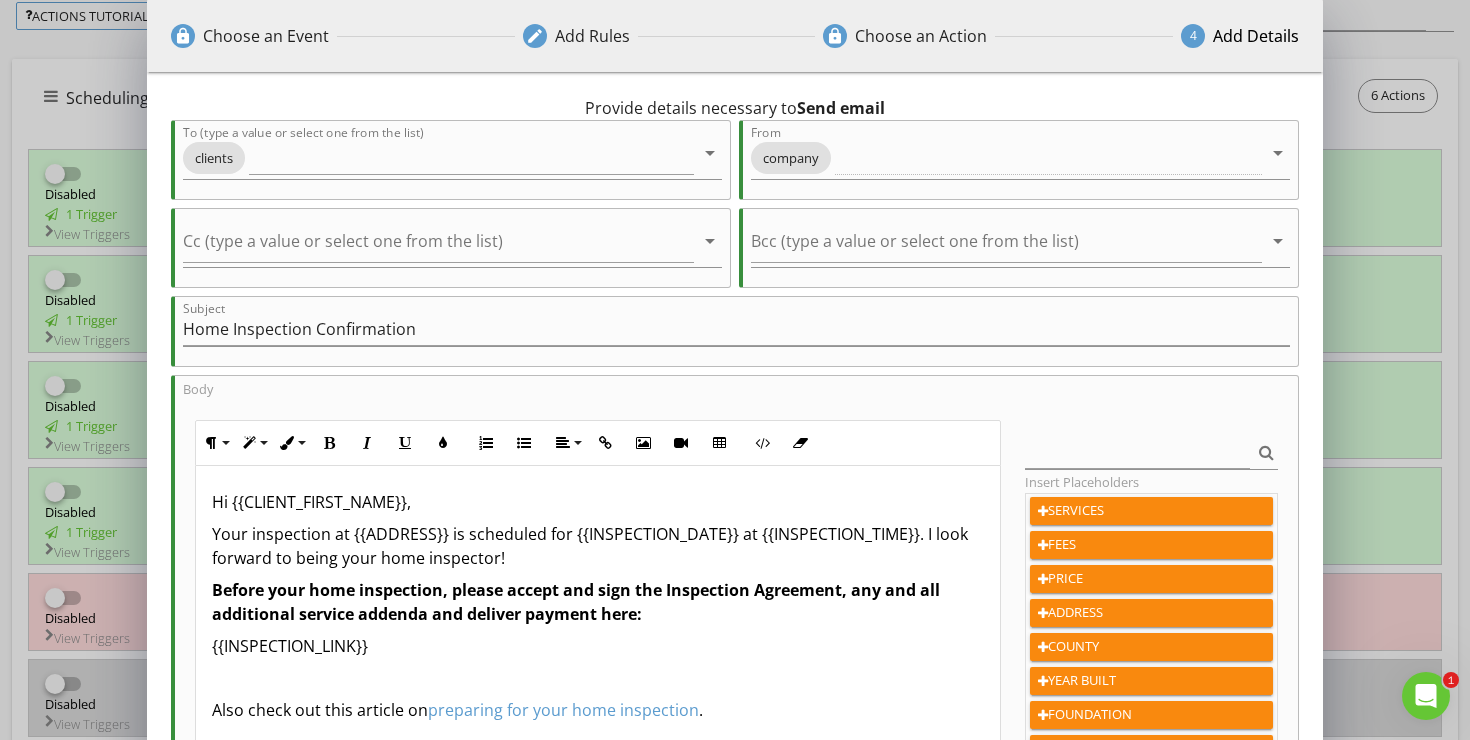 scroll, scrollTop: 312, scrollLeft: 0, axis: vertical 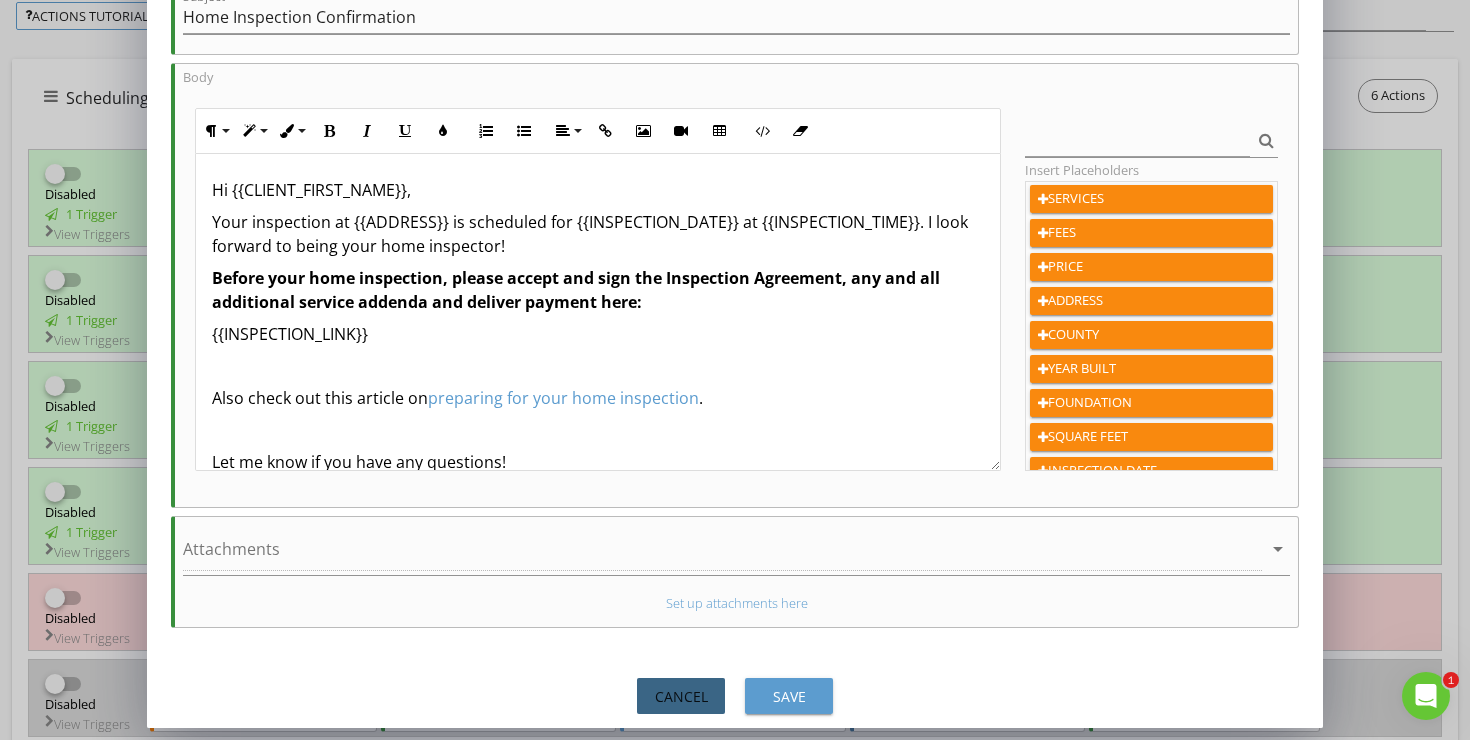 click on "Cancel" at bounding box center (681, 696) 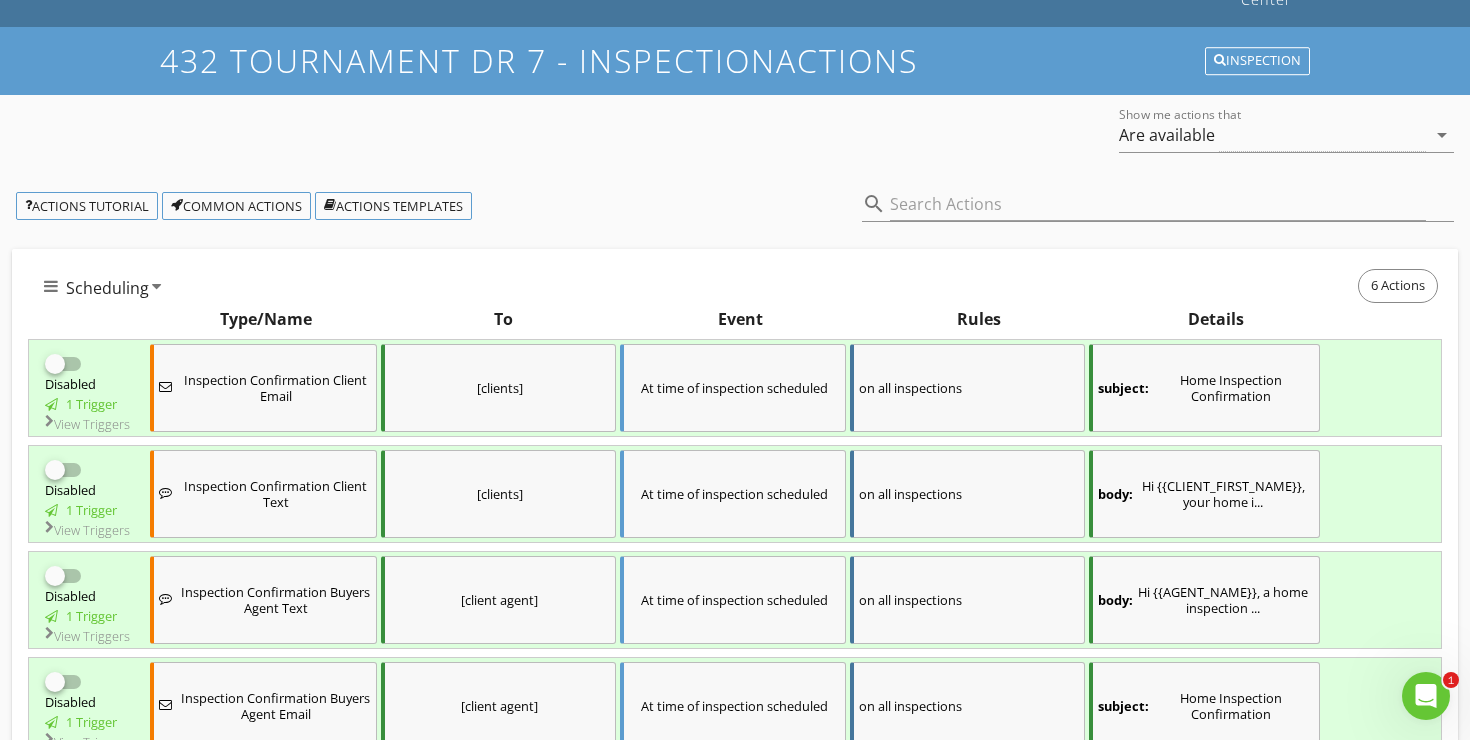scroll, scrollTop: 119, scrollLeft: 0, axis: vertical 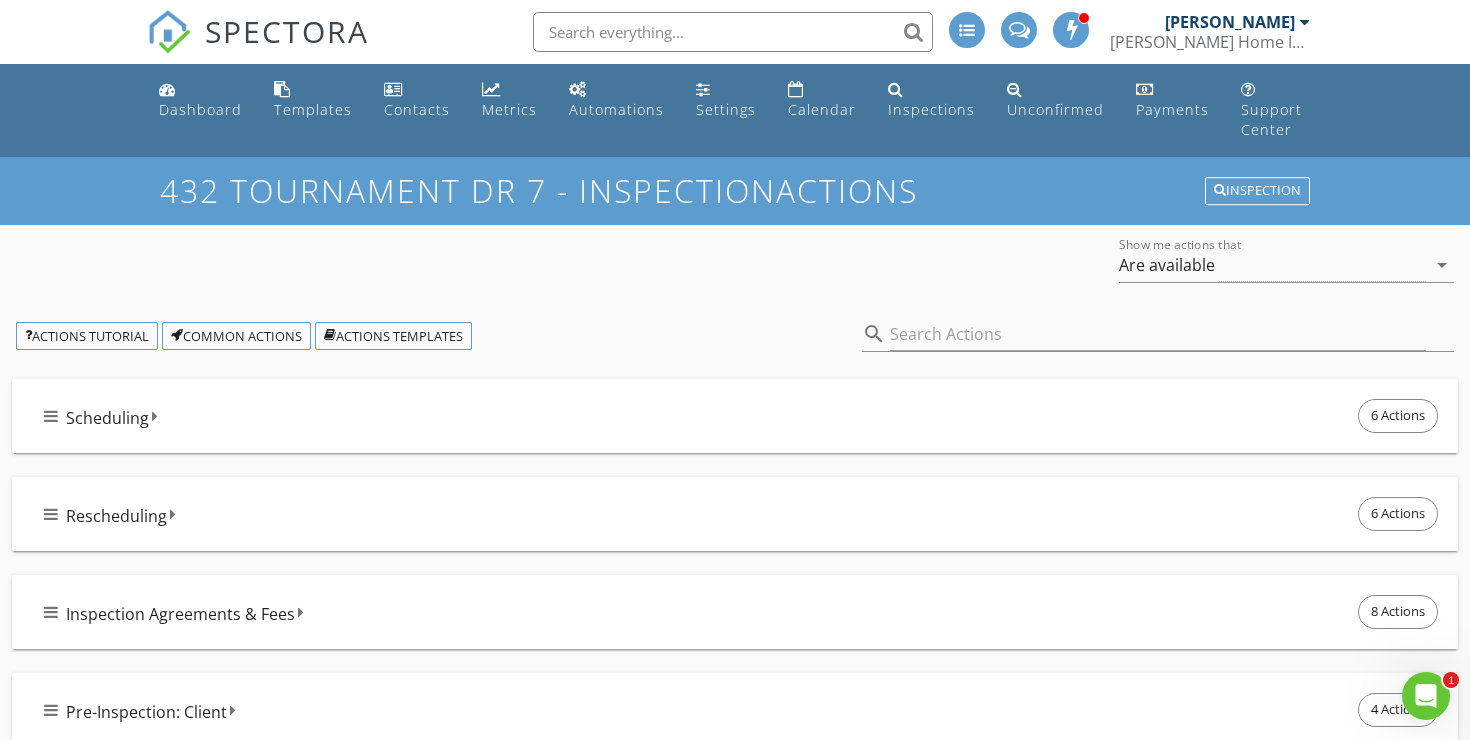 click on "Scheduling
6 Actions" at bounding box center (743, 416) 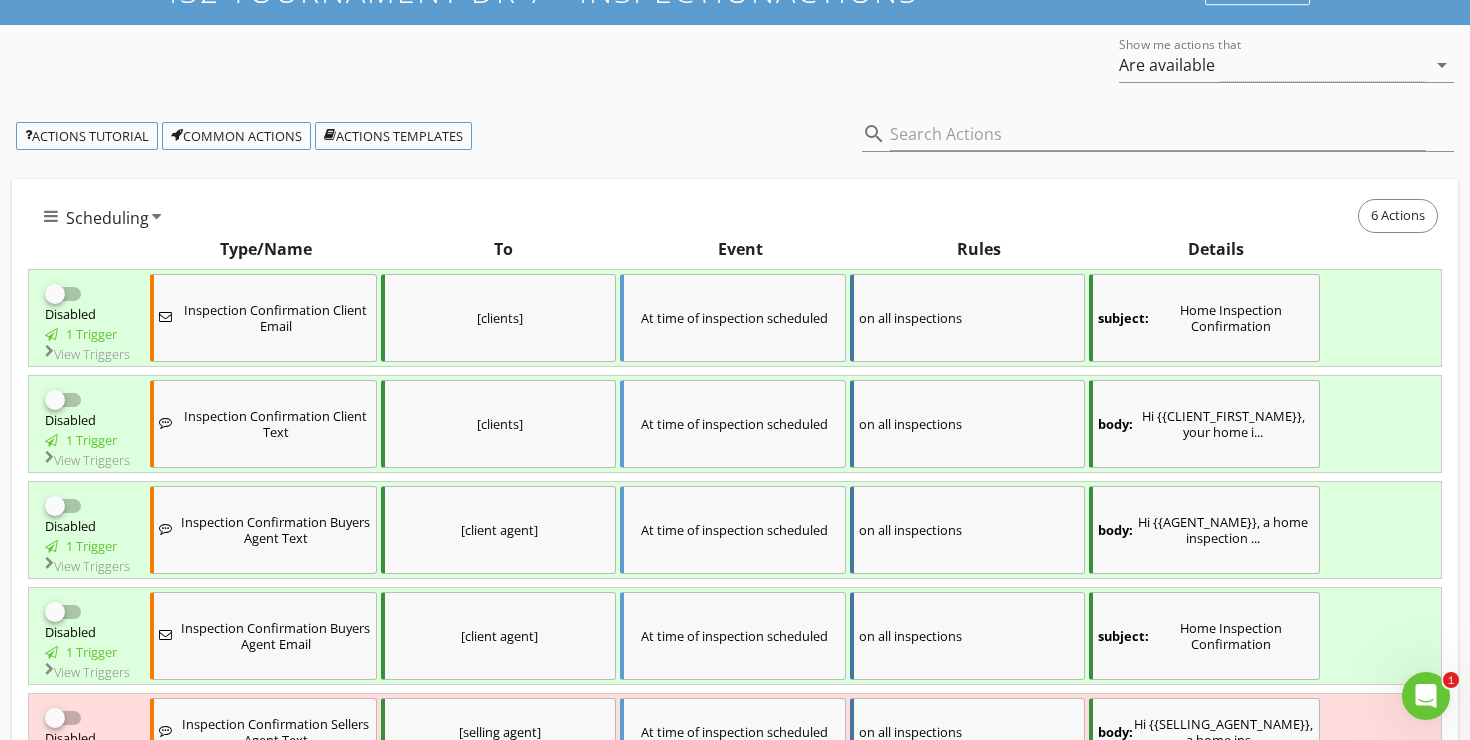 scroll, scrollTop: 276, scrollLeft: 0, axis: vertical 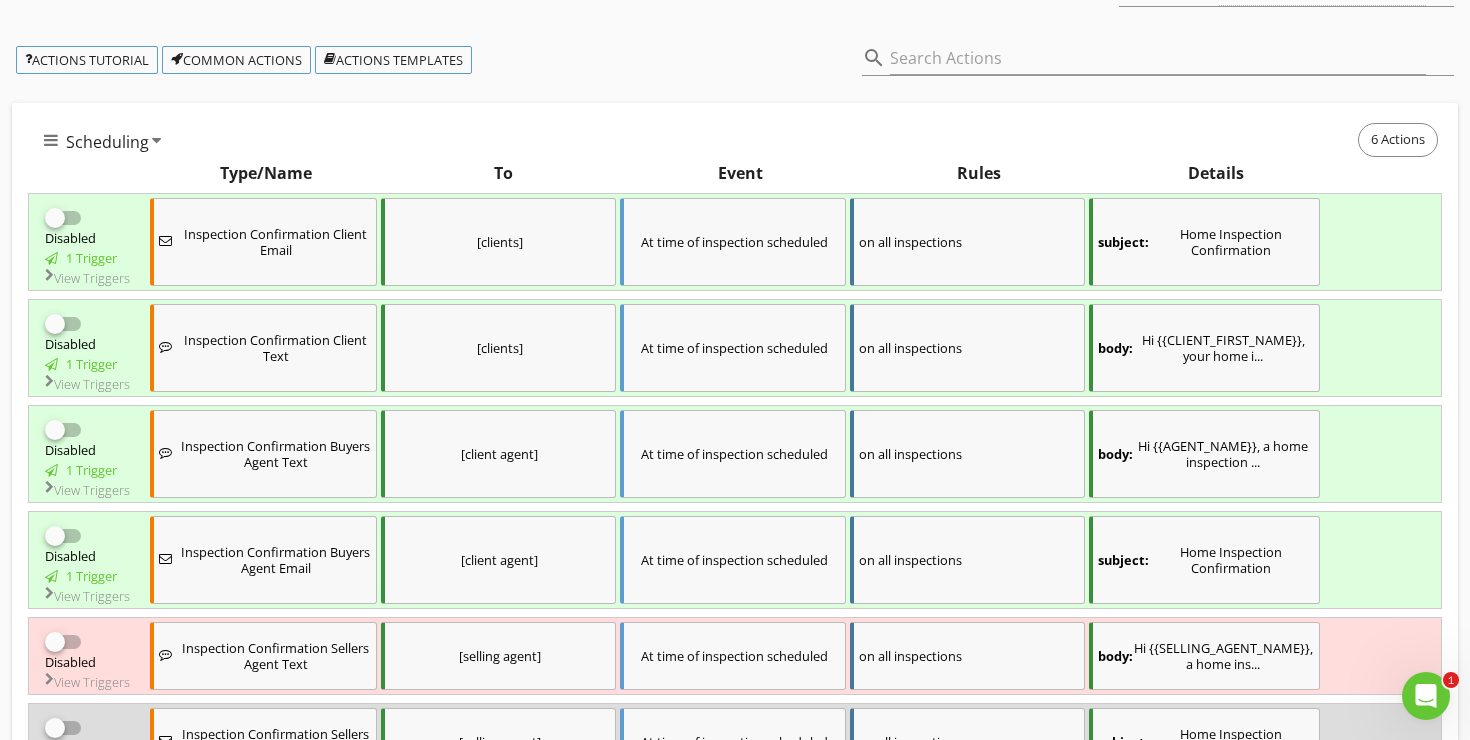 click on "subject:
Home Inspection Confirmation" at bounding box center (1204, 242) 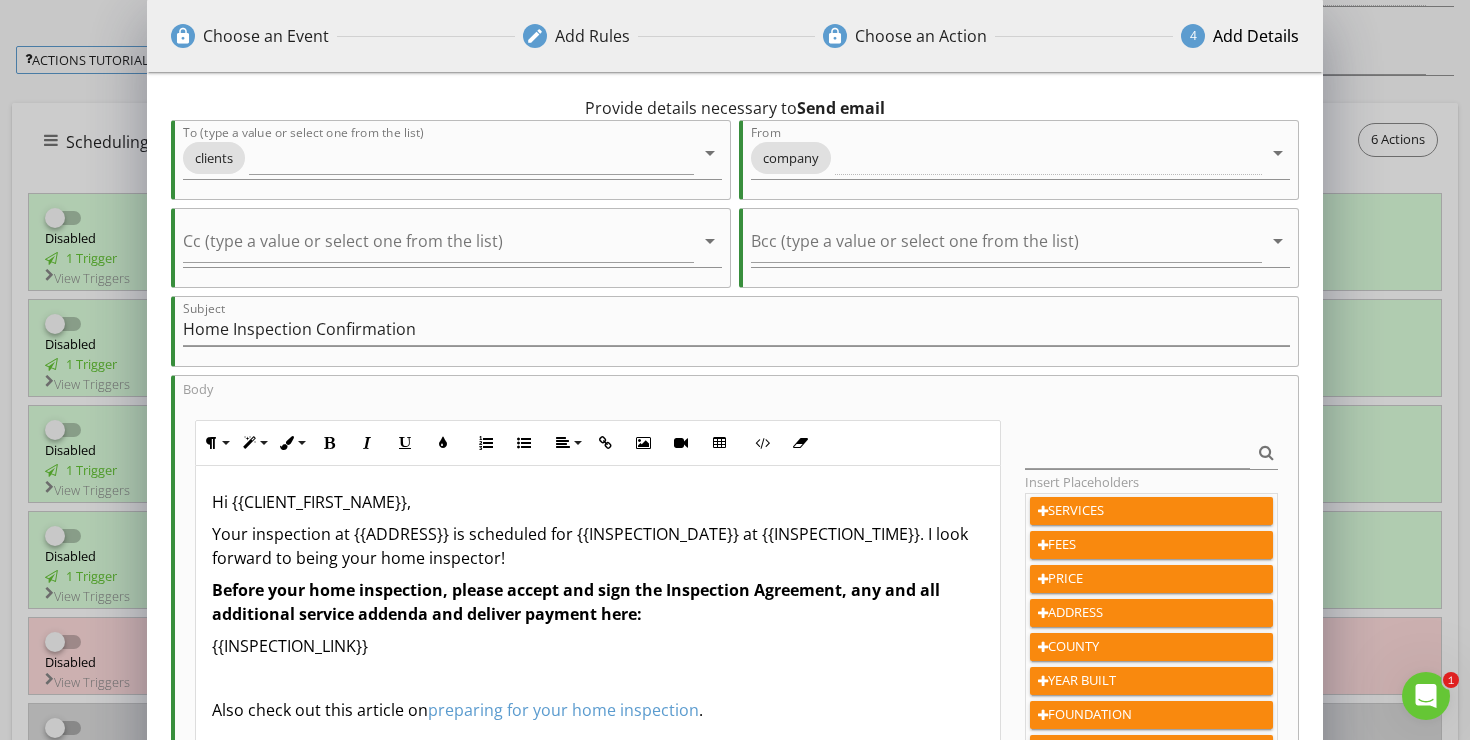 click on "lock
Choose an Event
edit
Add Rules
lock
Choose an Action
4
Add Details
0   minutes arrow_drop_down   After arrow_drop_down   Inspection scheduled arrow_drop_down   check_box Only trigger once (Cannot be changed after Action has applied to Inspection)     check_box_outline_blank Send even when notifications disabled   check_box_outline_blank Send during certain hours only     check_box_outline_blank Do not send on weekends
Without rules, this Action will happen for
EVERY  inspection!
+ Add Rule    Action Name (Optional) Inspection Confirmation Client Email   Send email arrow_drop_down
Provide details necessary to
Send email   To (type a value or select one from the list) clients arrow_drop_down               From company arrow_drop_down           Cc (type a value or select one from the list)" at bounding box center (735, 526) 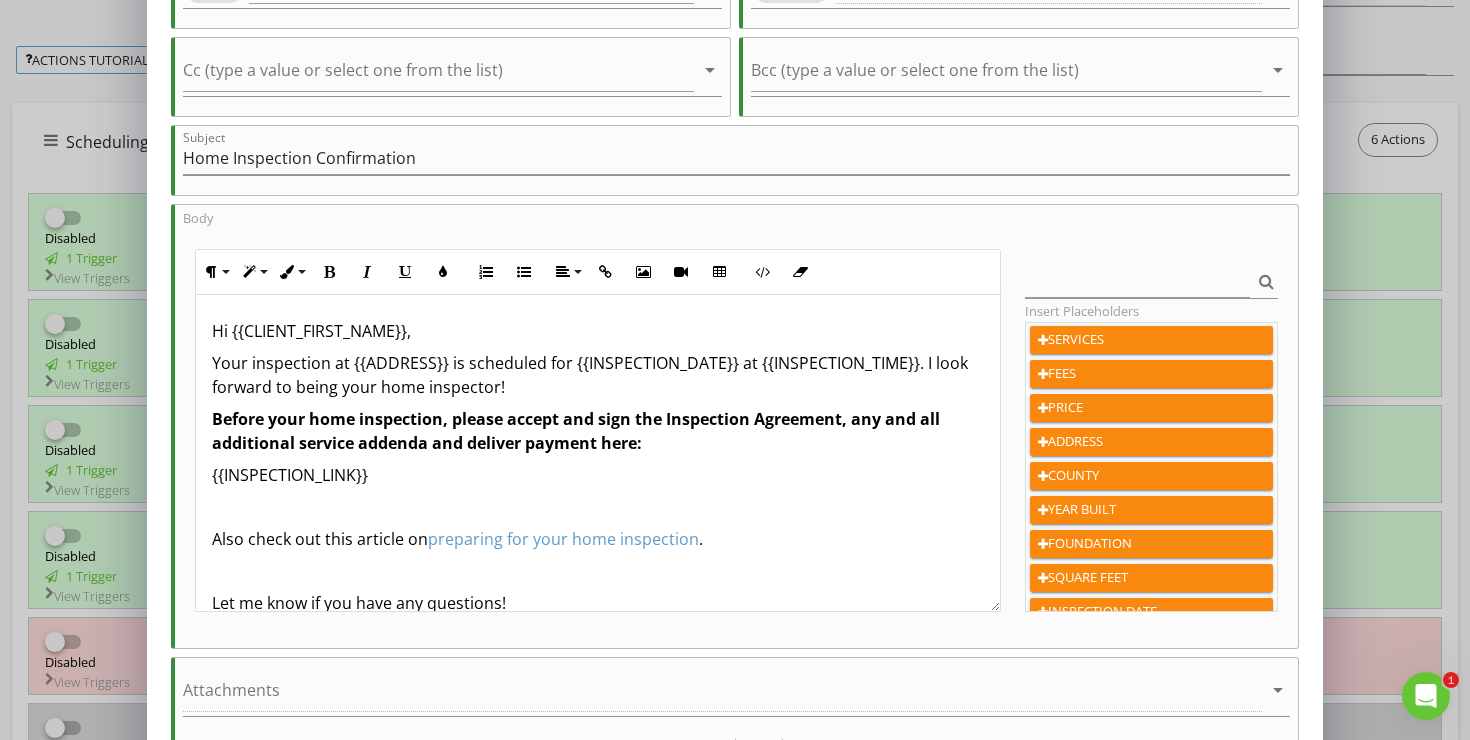 scroll, scrollTop: 312, scrollLeft: 0, axis: vertical 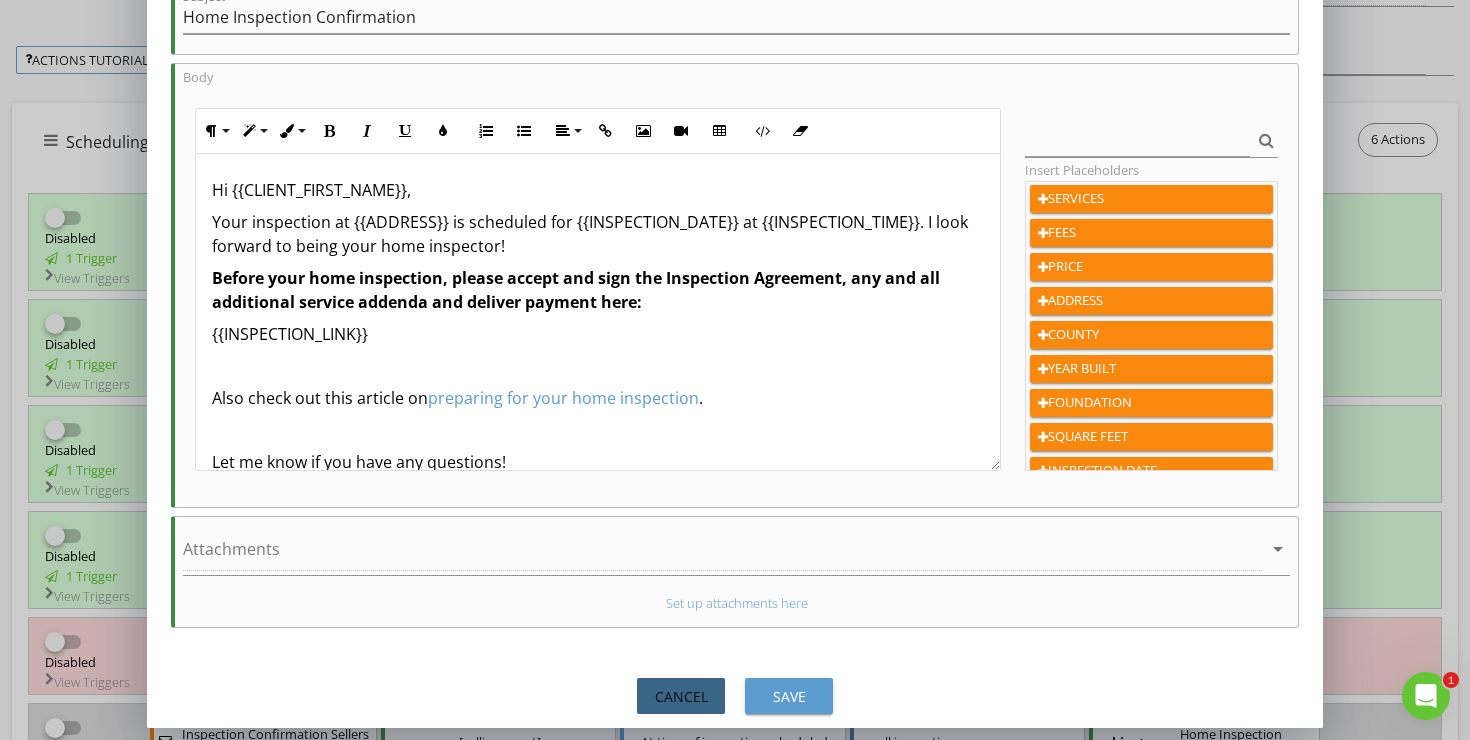 click on "Cancel" at bounding box center [681, 696] 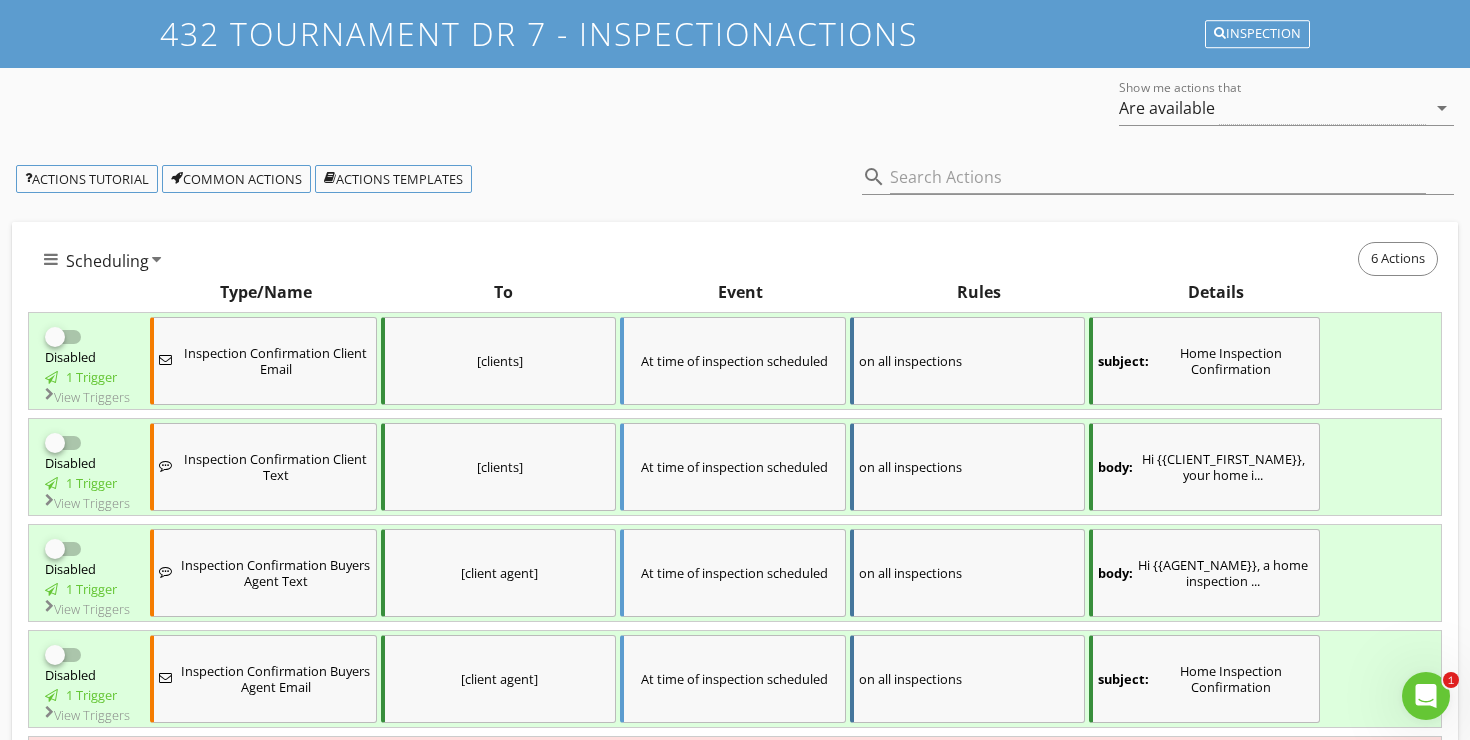scroll, scrollTop: 155, scrollLeft: 0, axis: vertical 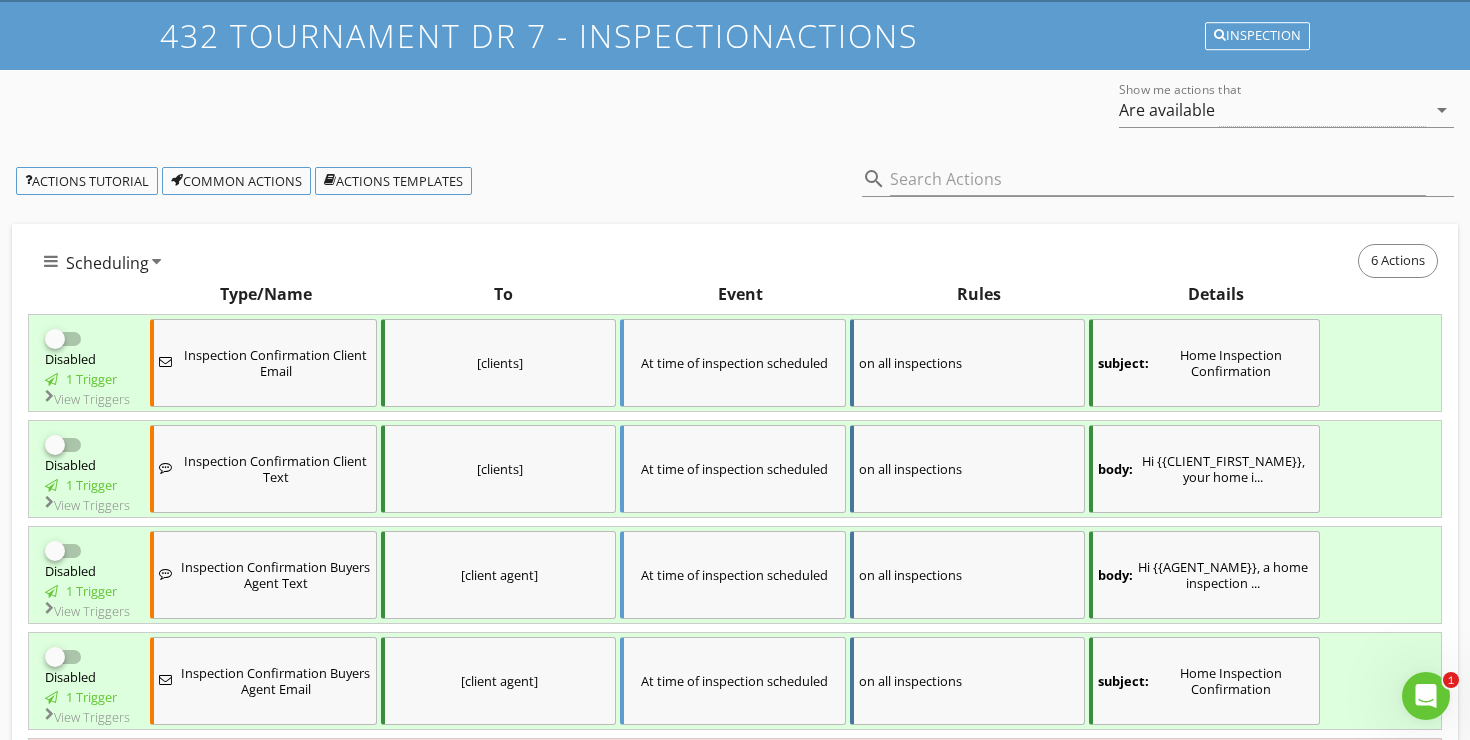 click at bounding box center (64, 347) 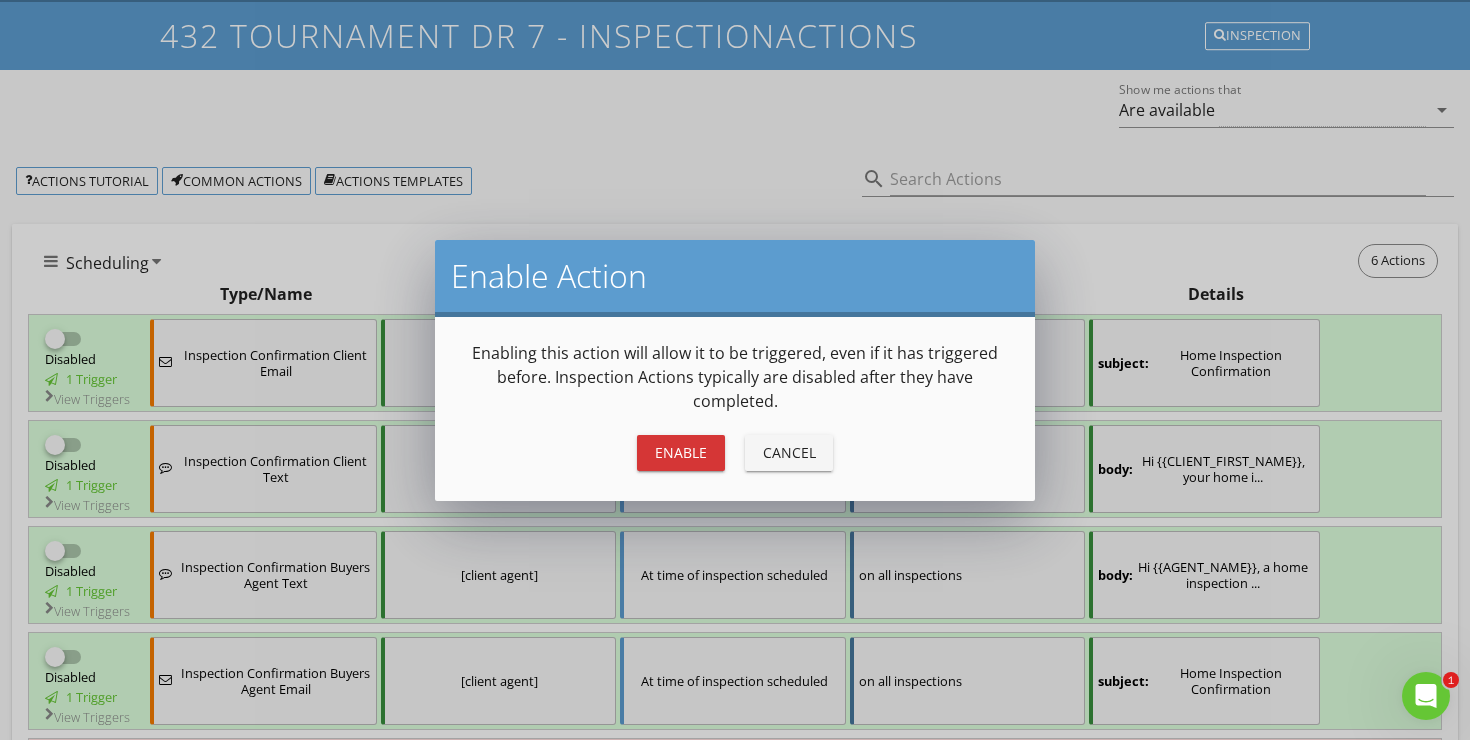 click on "Enable" at bounding box center (681, 452) 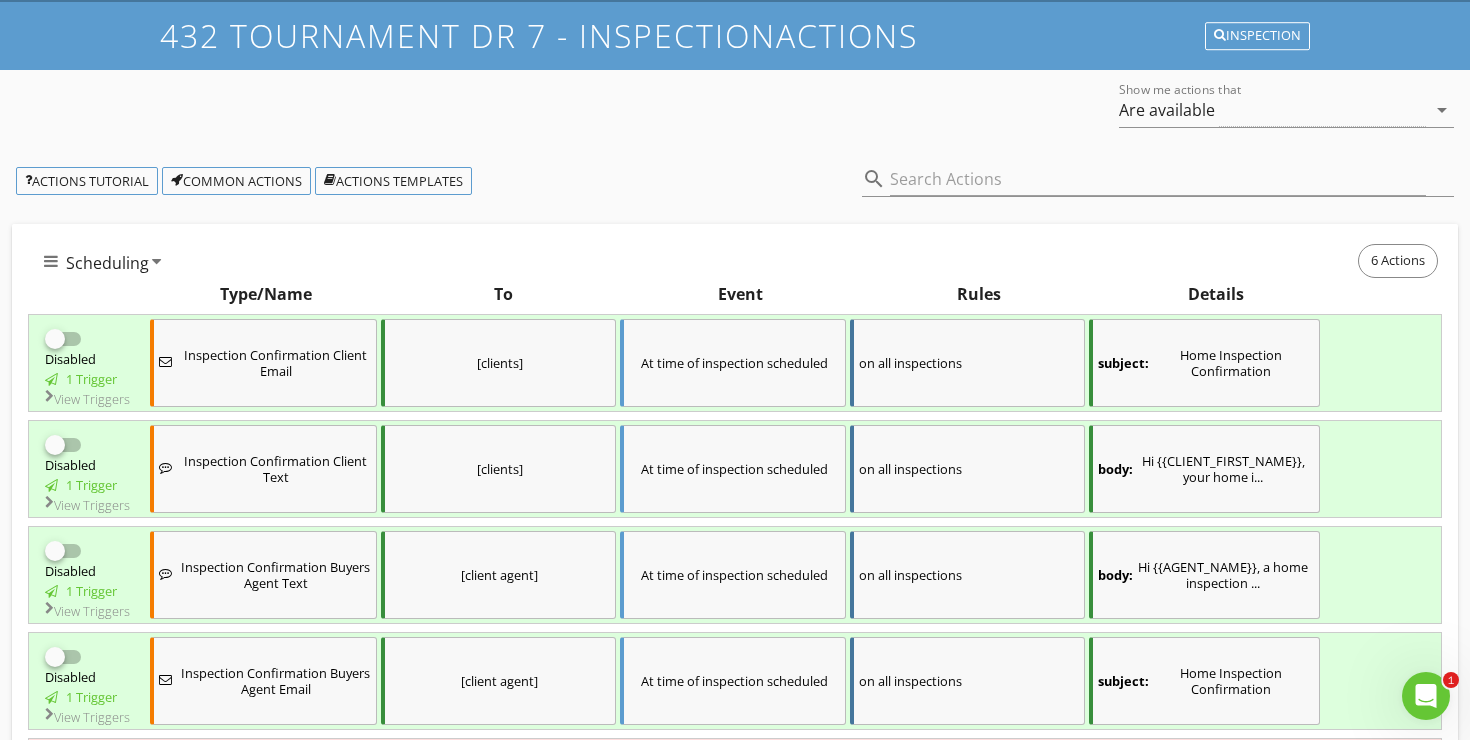 checkbox on "true" 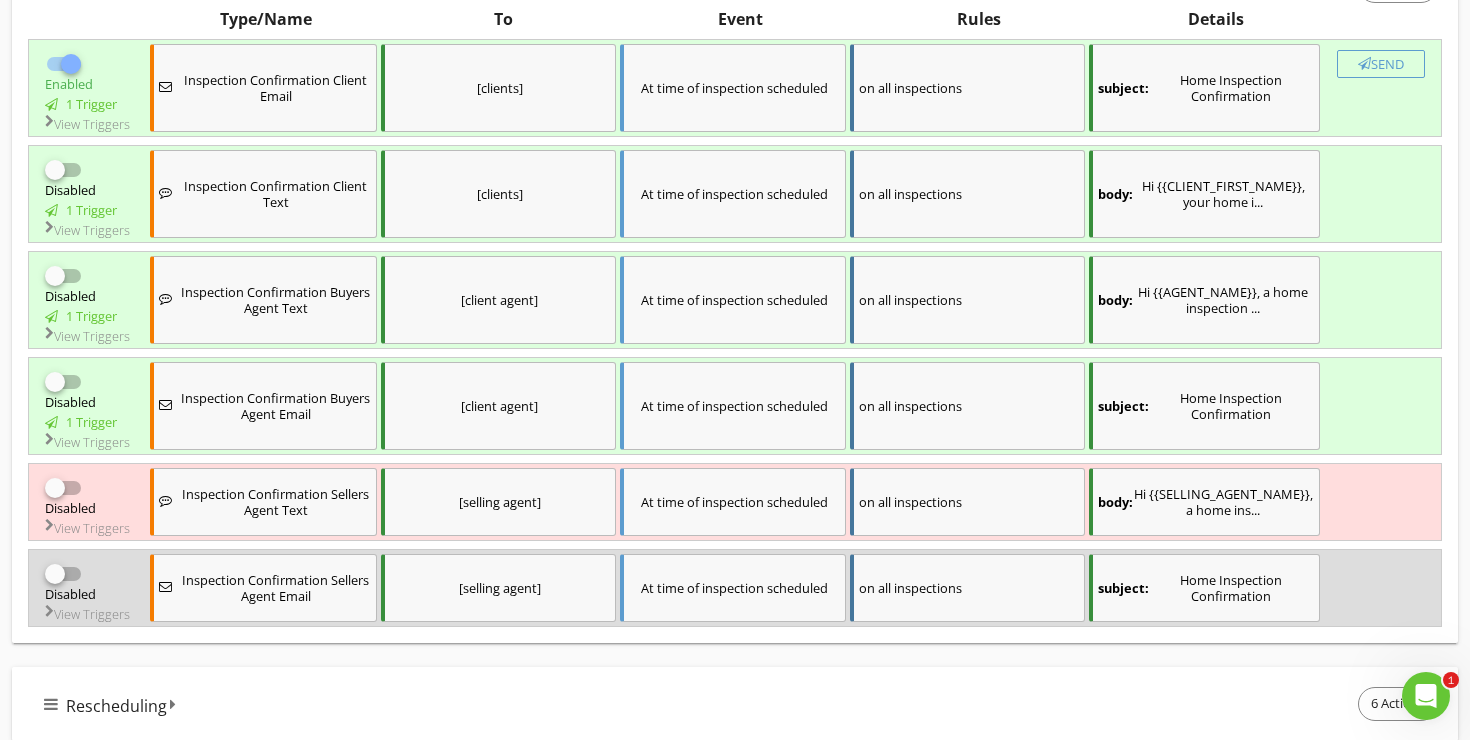 scroll, scrollTop: 440, scrollLeft: 0, axis: vertical 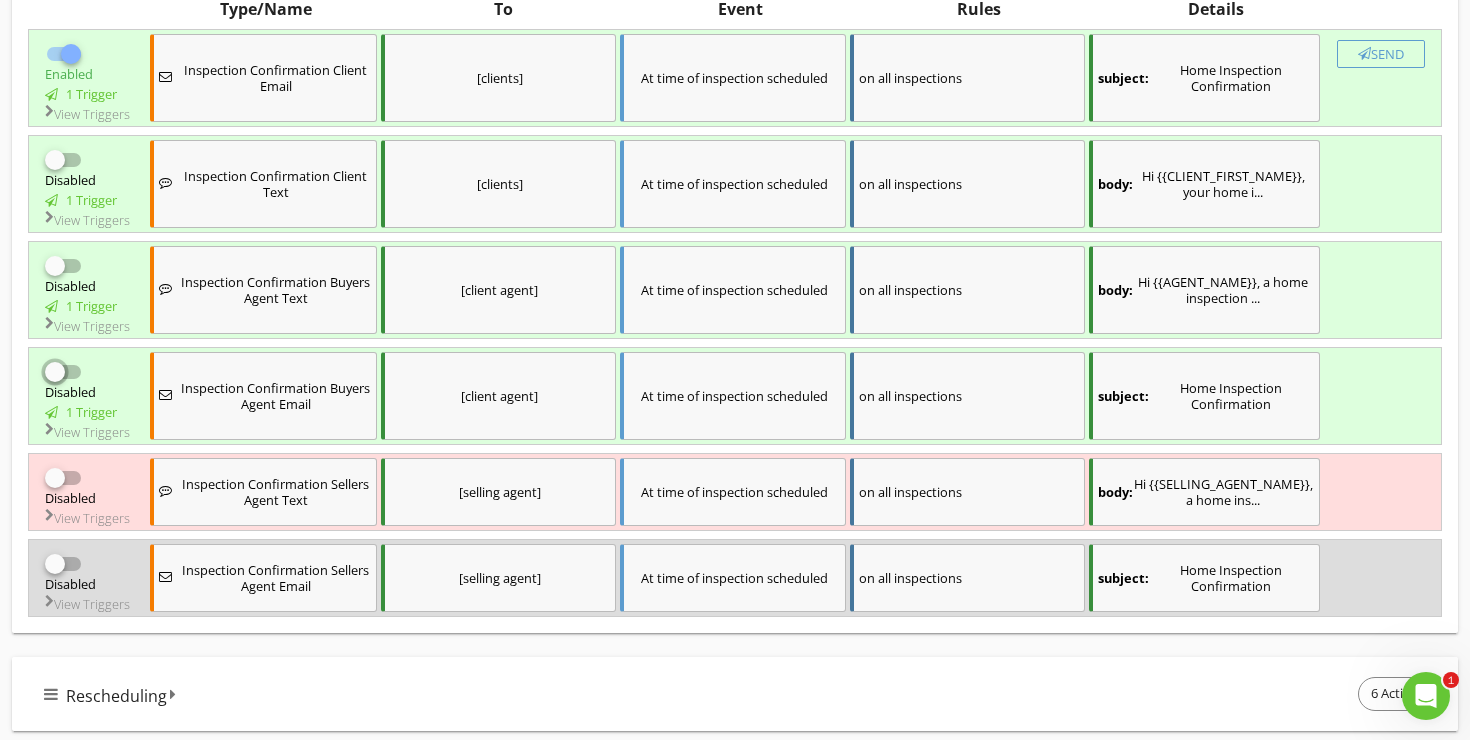 click at bounding box center [64, 380] 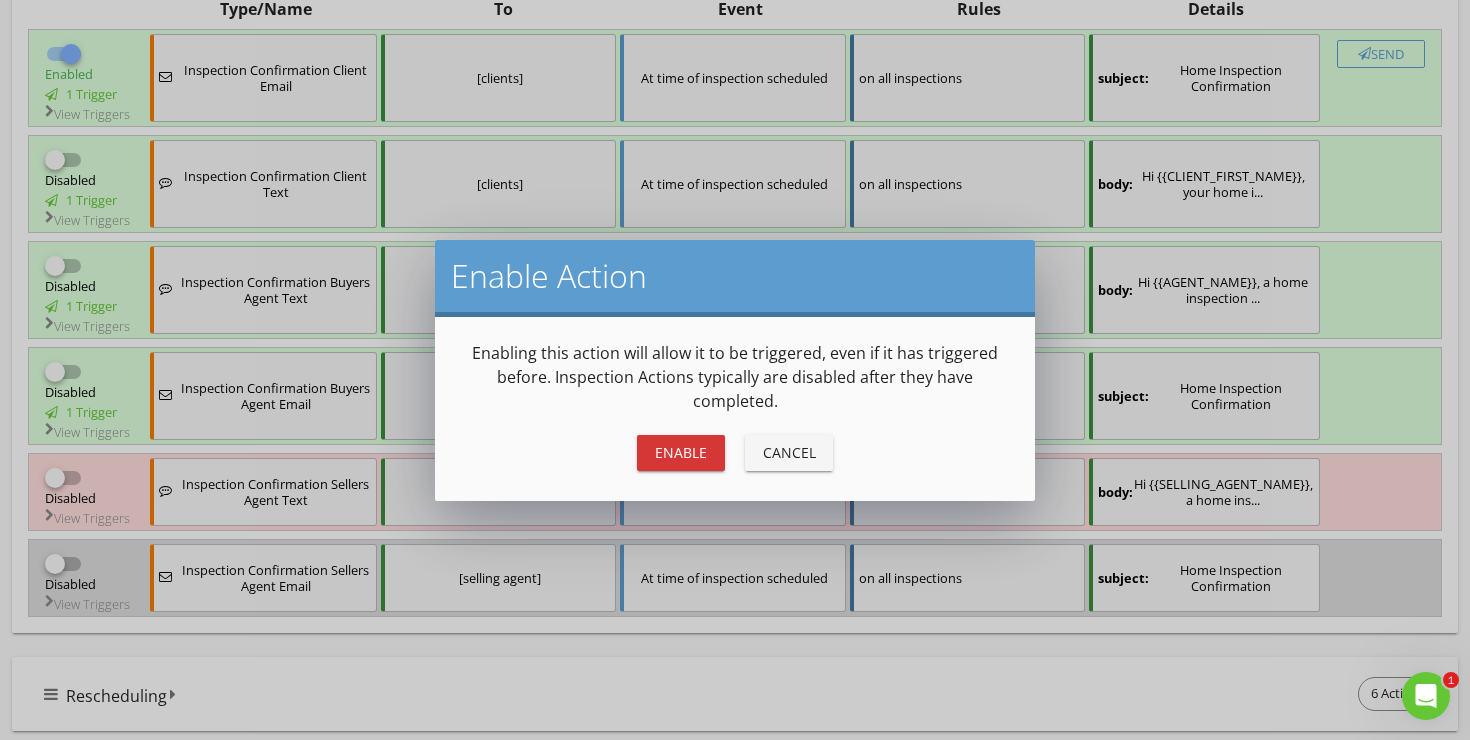click on "Enable" at bounding box center [681, 453] 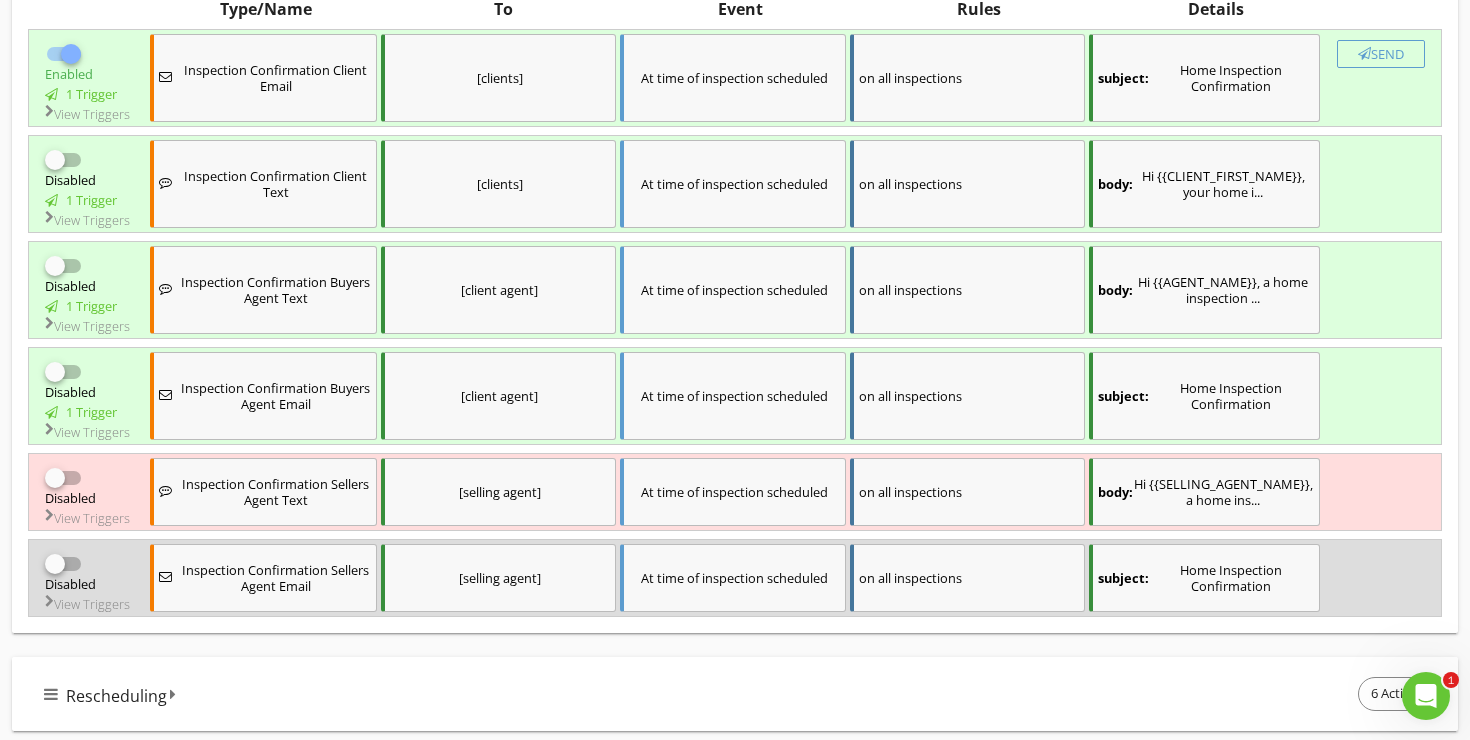 checkbox on "true" 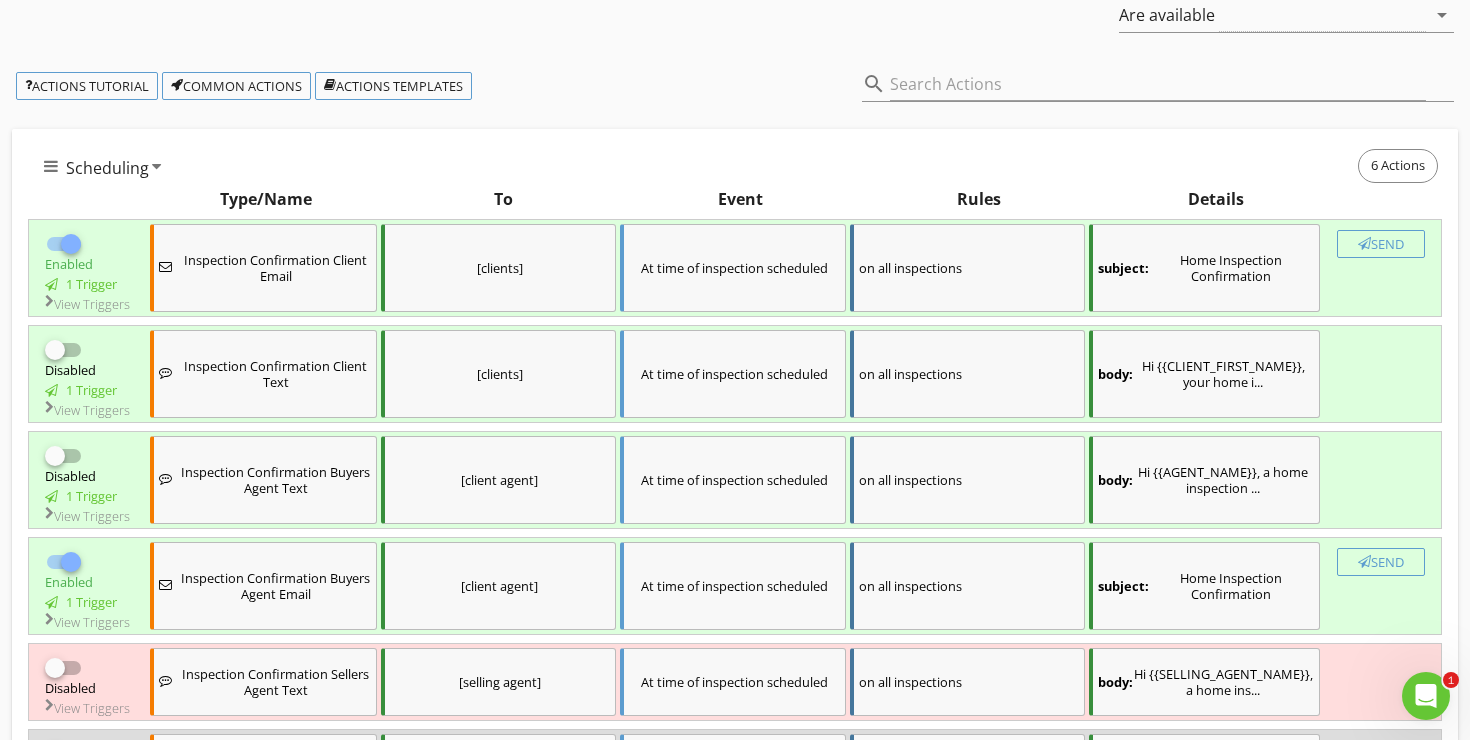 scroll, scrollTop: 253, scrollLeft: 0, axis: vertical 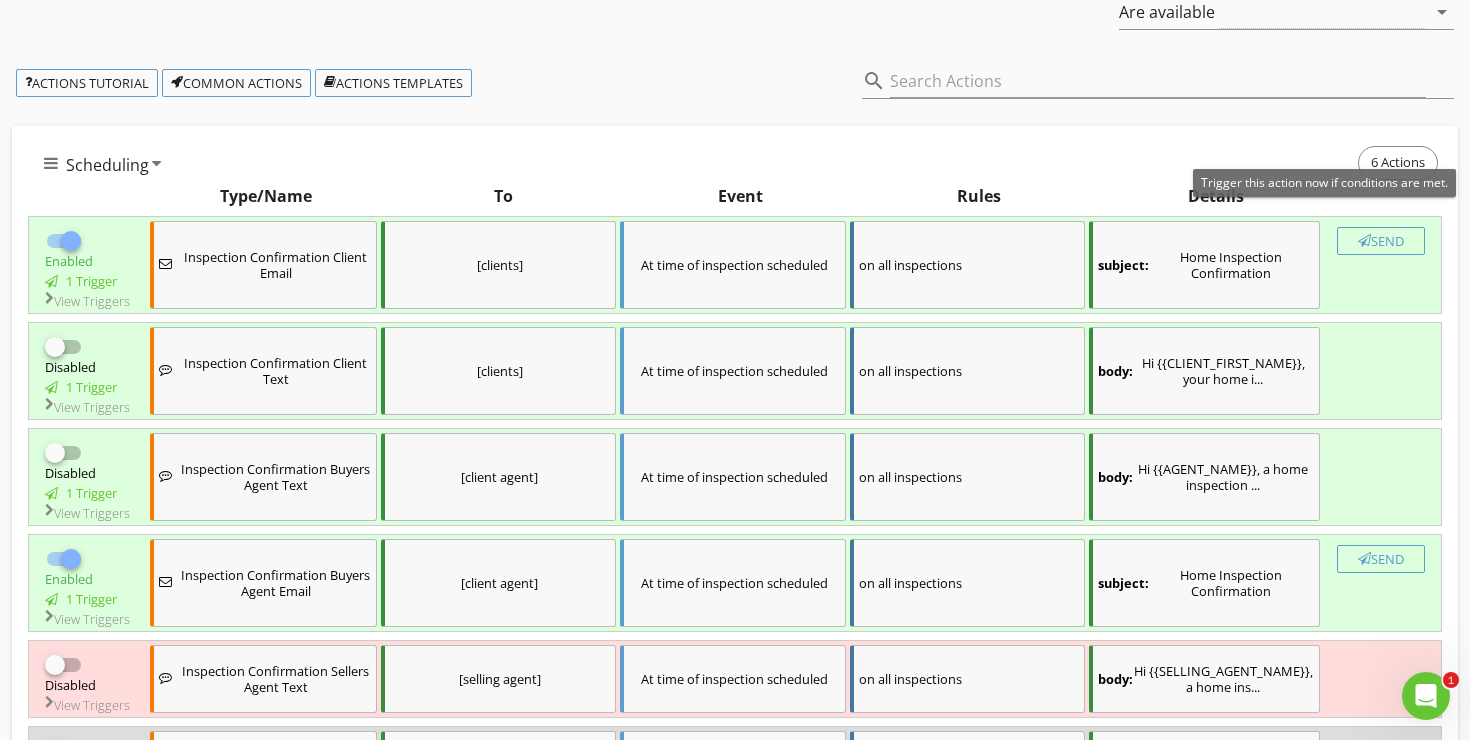 click on "Send" at bounding box center [1381, 241] 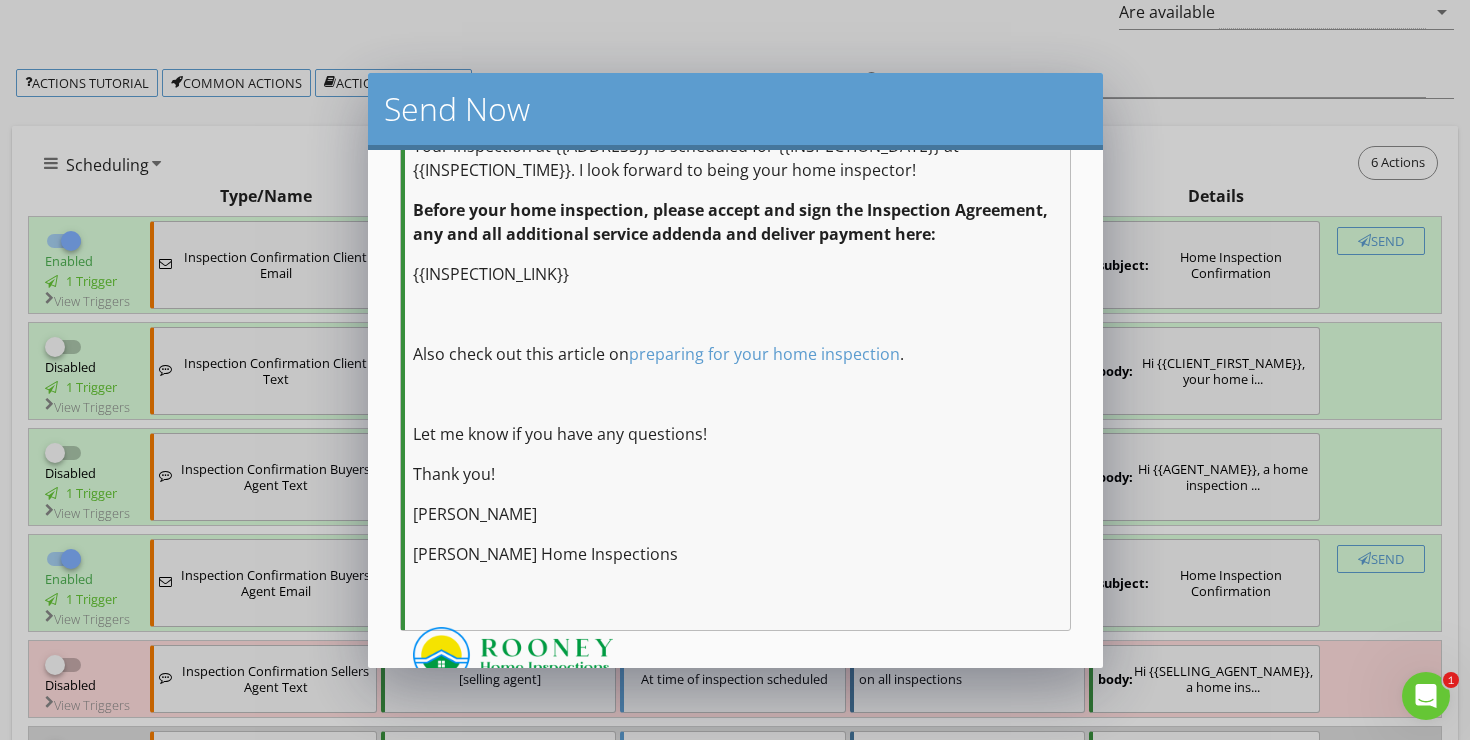 scroll, scrollTop: 468, scrollLeft: 0, axis: vertical 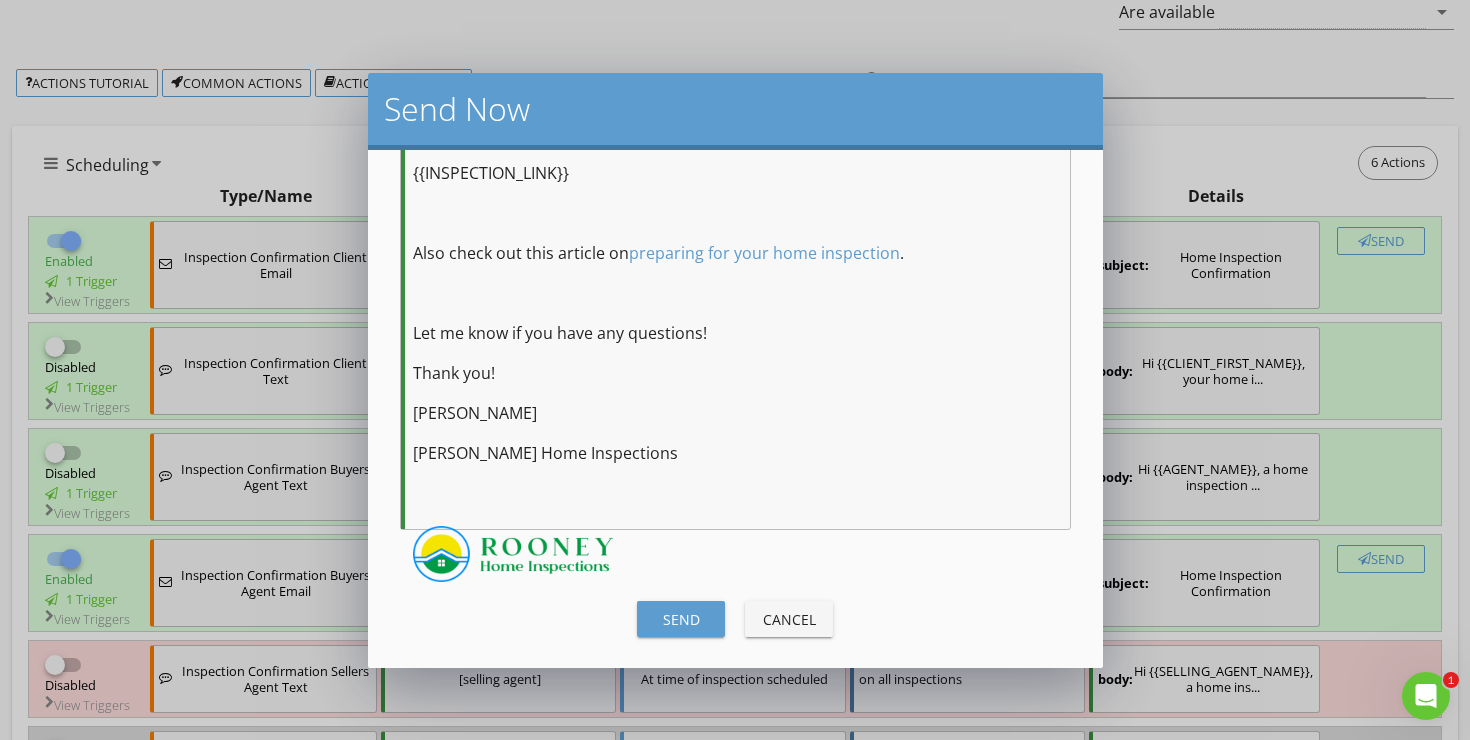 click on "Send" at bounding box center (681, 619) 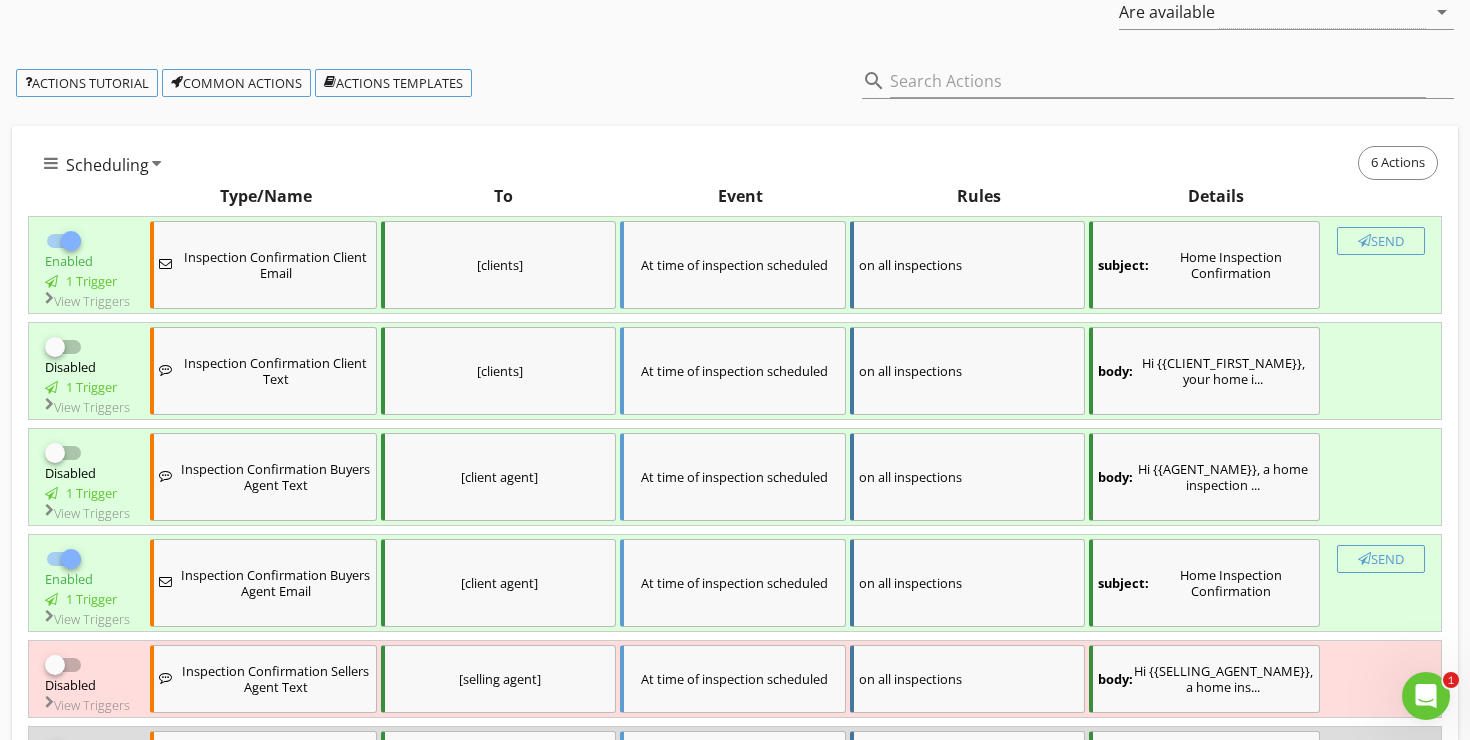 checkbox on "false" 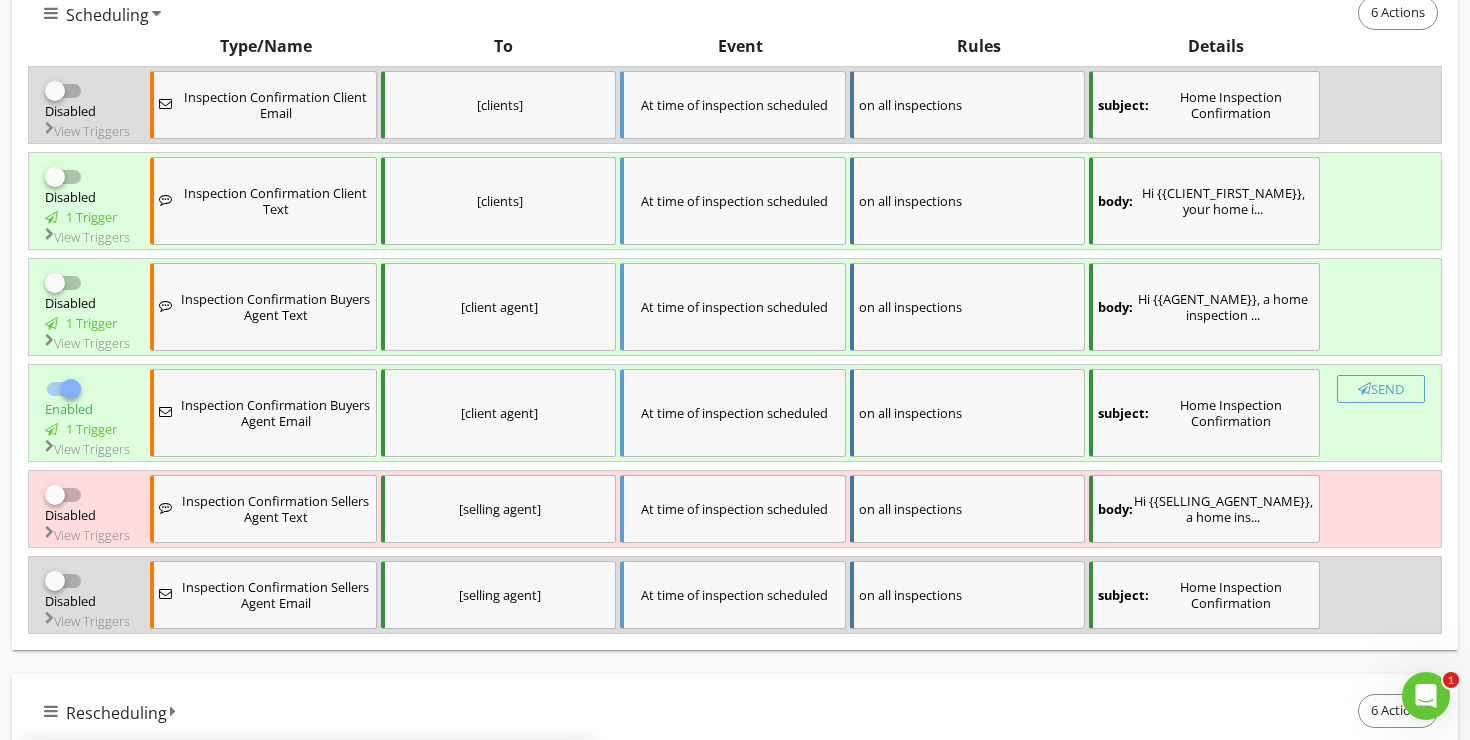 scroll, scrollTop: 412, scrollLeft: 0, axis: vertical 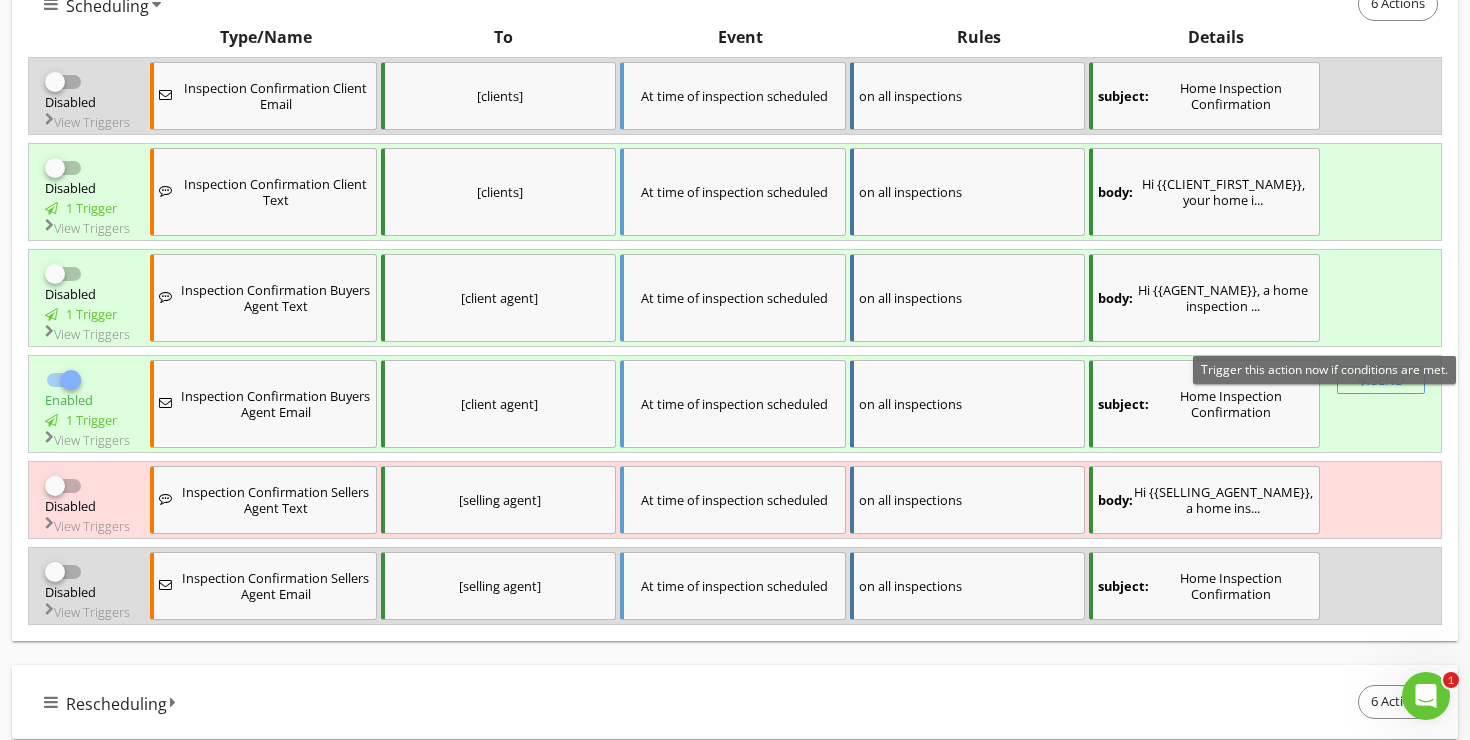 click on "Send" at bounding box center (1381, 380) 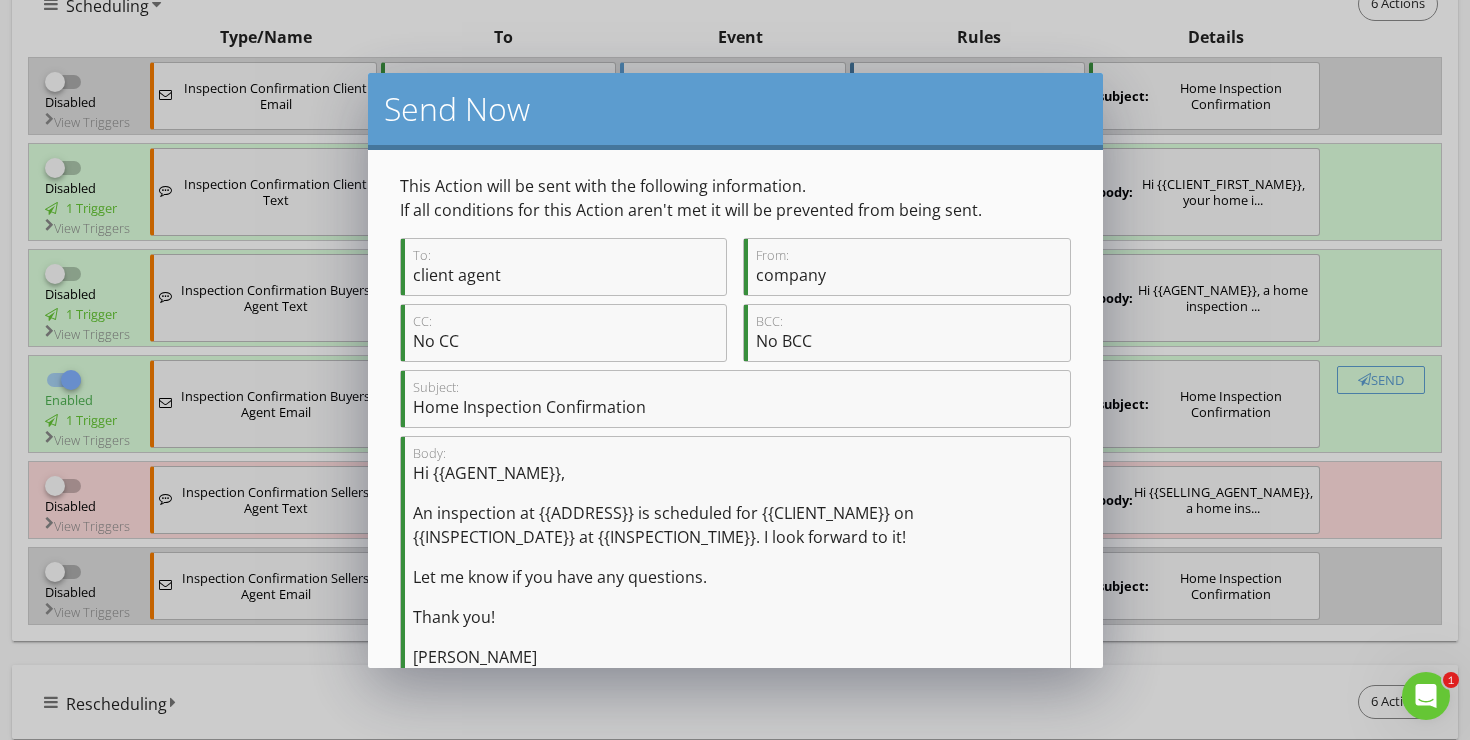 scroll, scrollTop: 244, scrollLeft: 0, axis: vertical 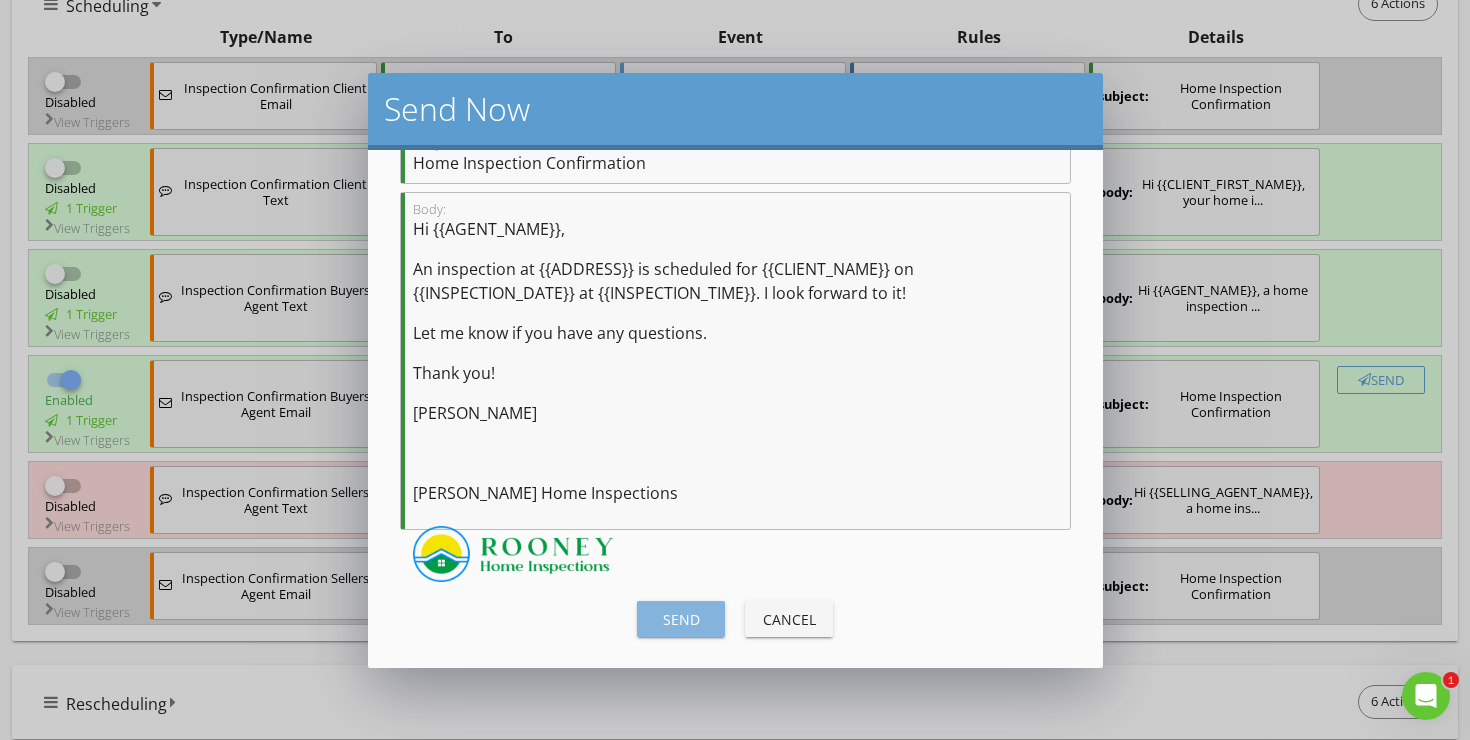 click on "Send" at bounding box center [681, 619] 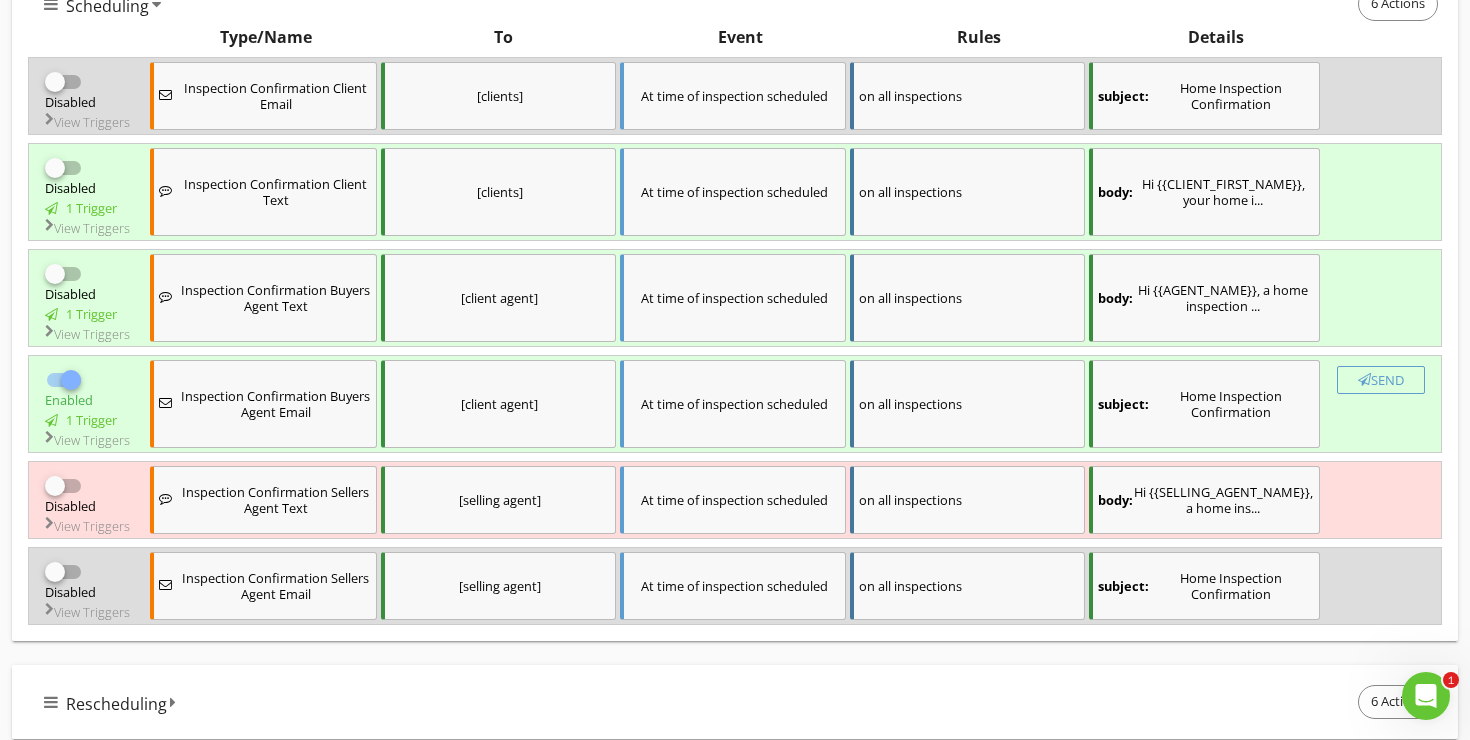 checkbox on "false" 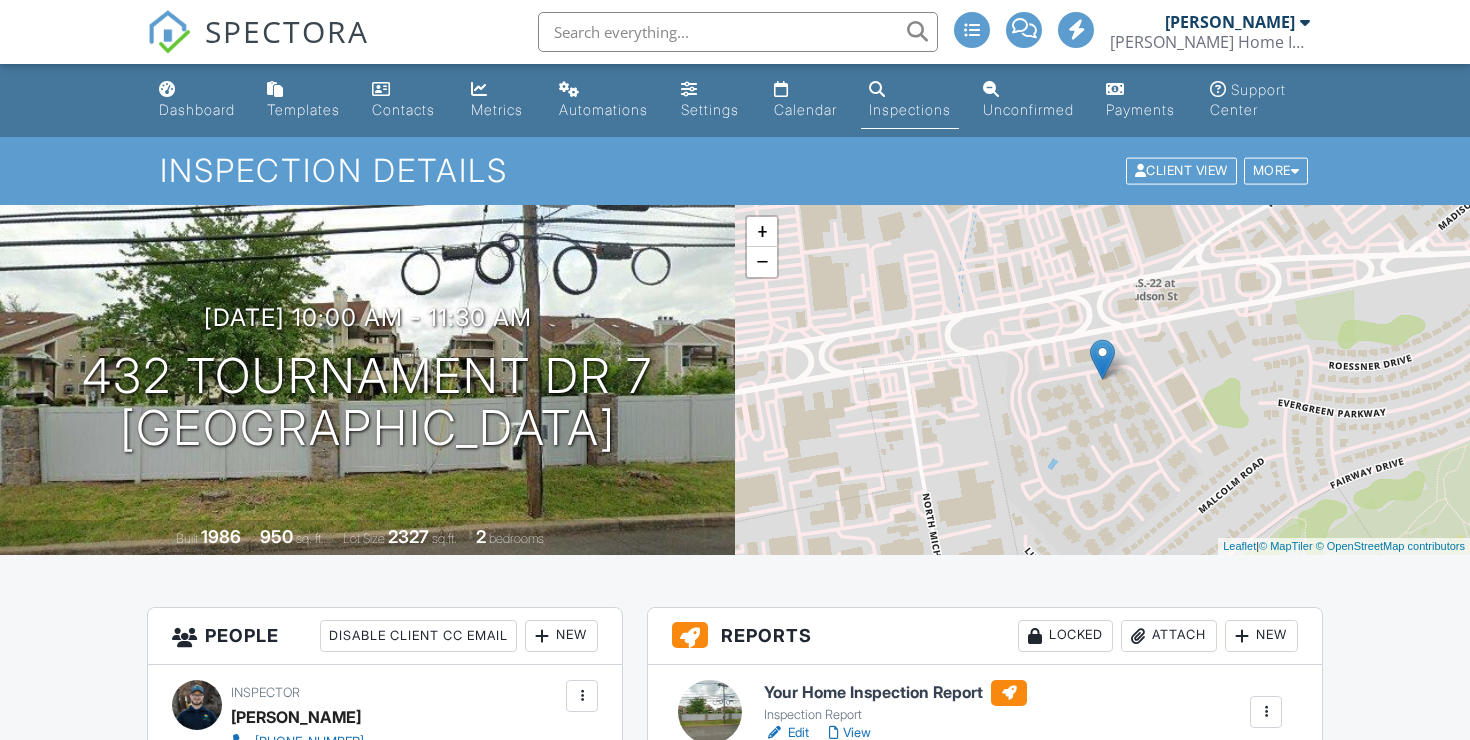 scroll, scrollTop: 0, scrollLeft: 0, axis: both 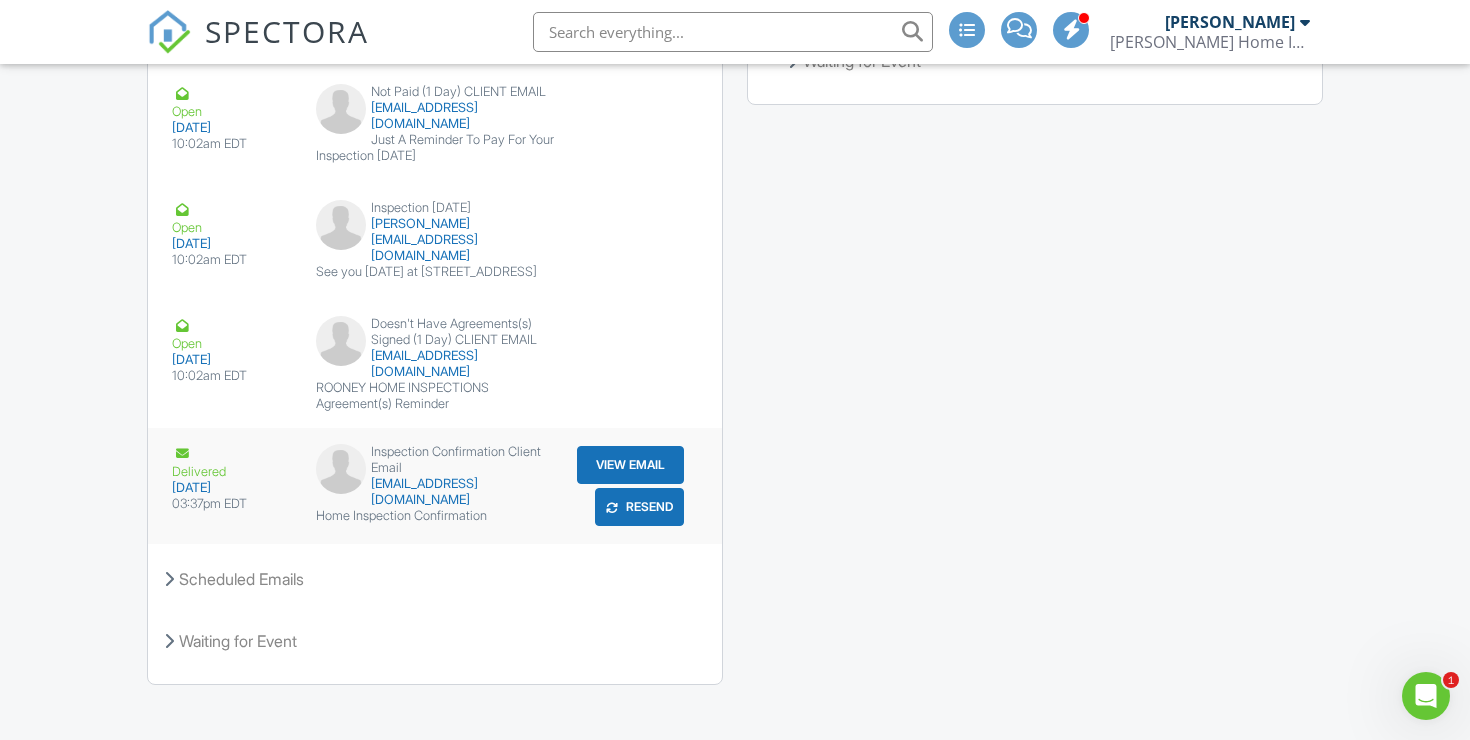click on "View Email" at bounding box center [630, 465] 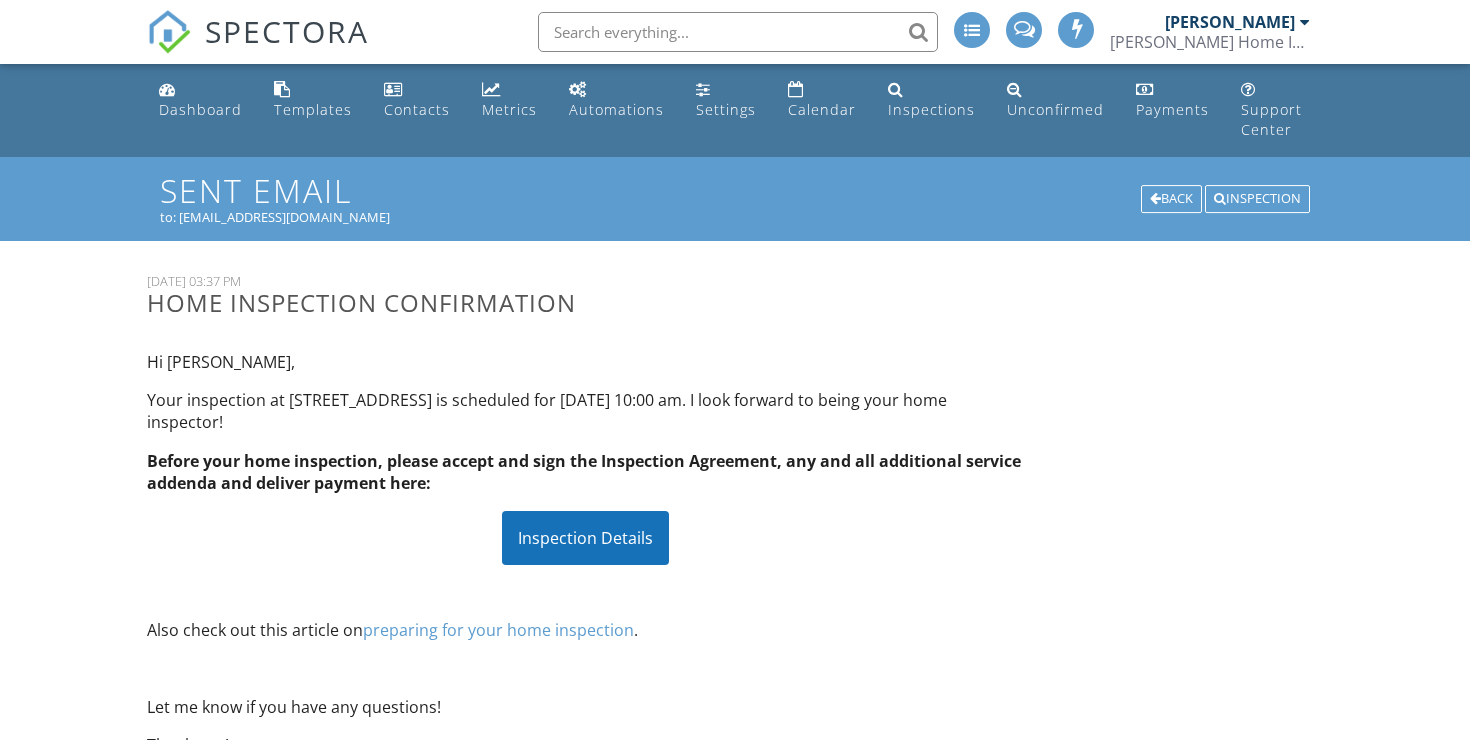 scroll, scrollTop: 0, scrollLeft: 0, axis: both 